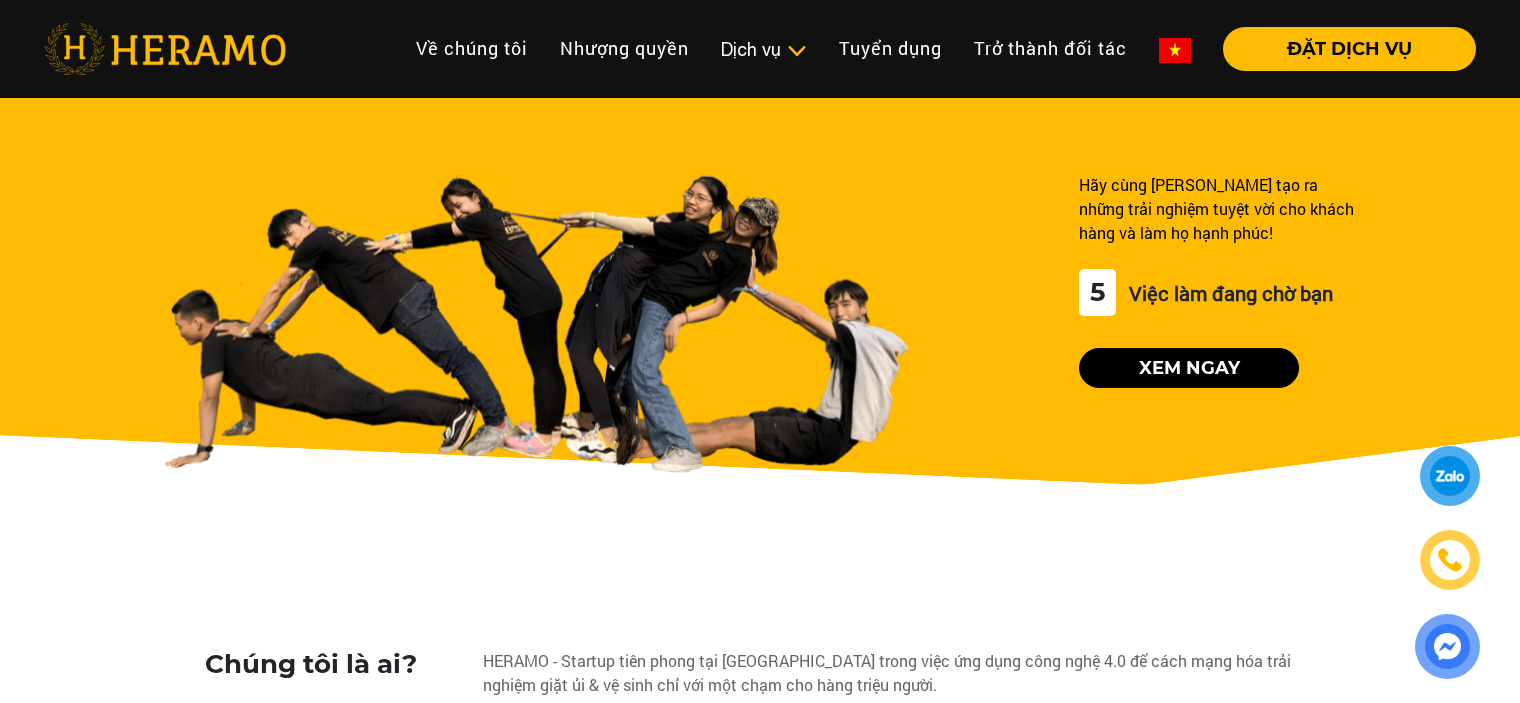 scroll, scrollTop: 0, scrollLeft: 0, axis: both 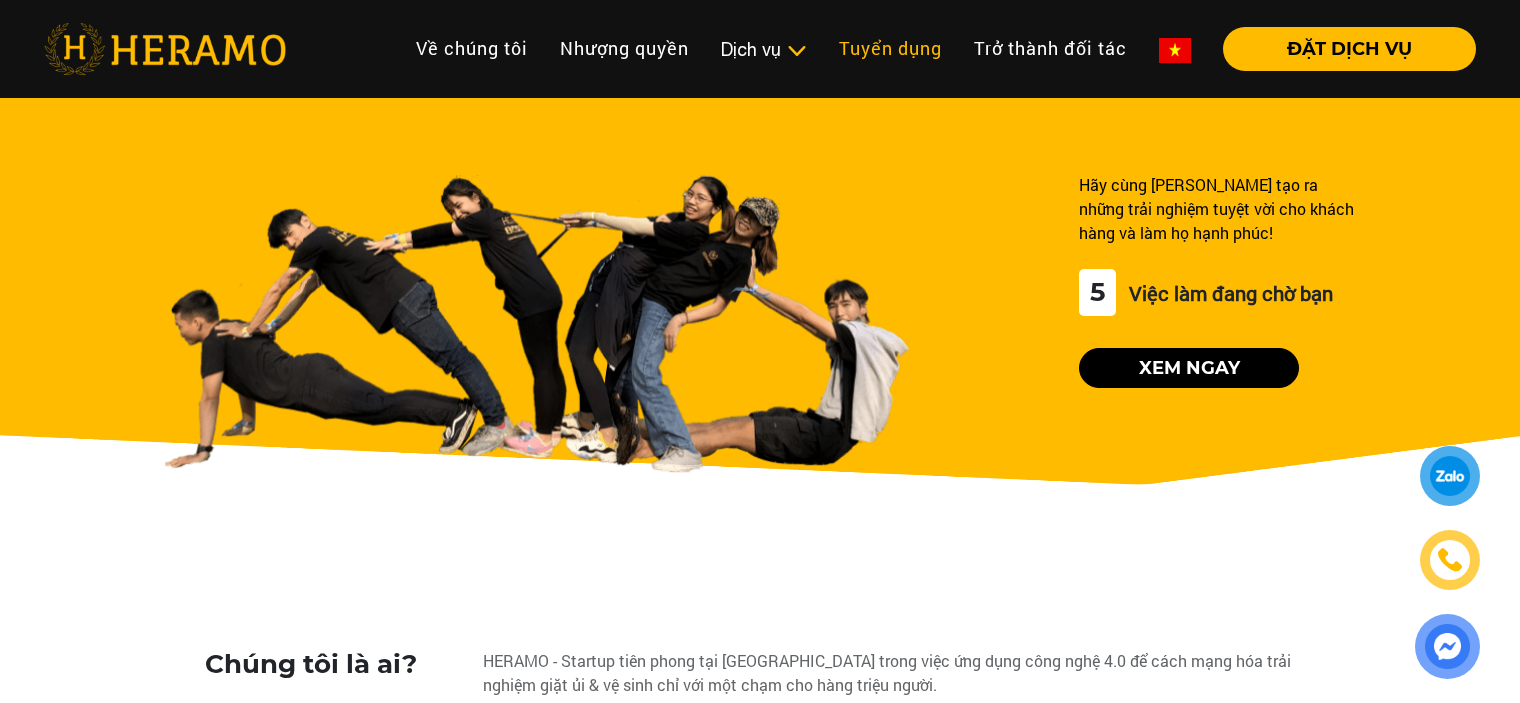 click on "Tuyển dụng" at bounding box center [890, 48] 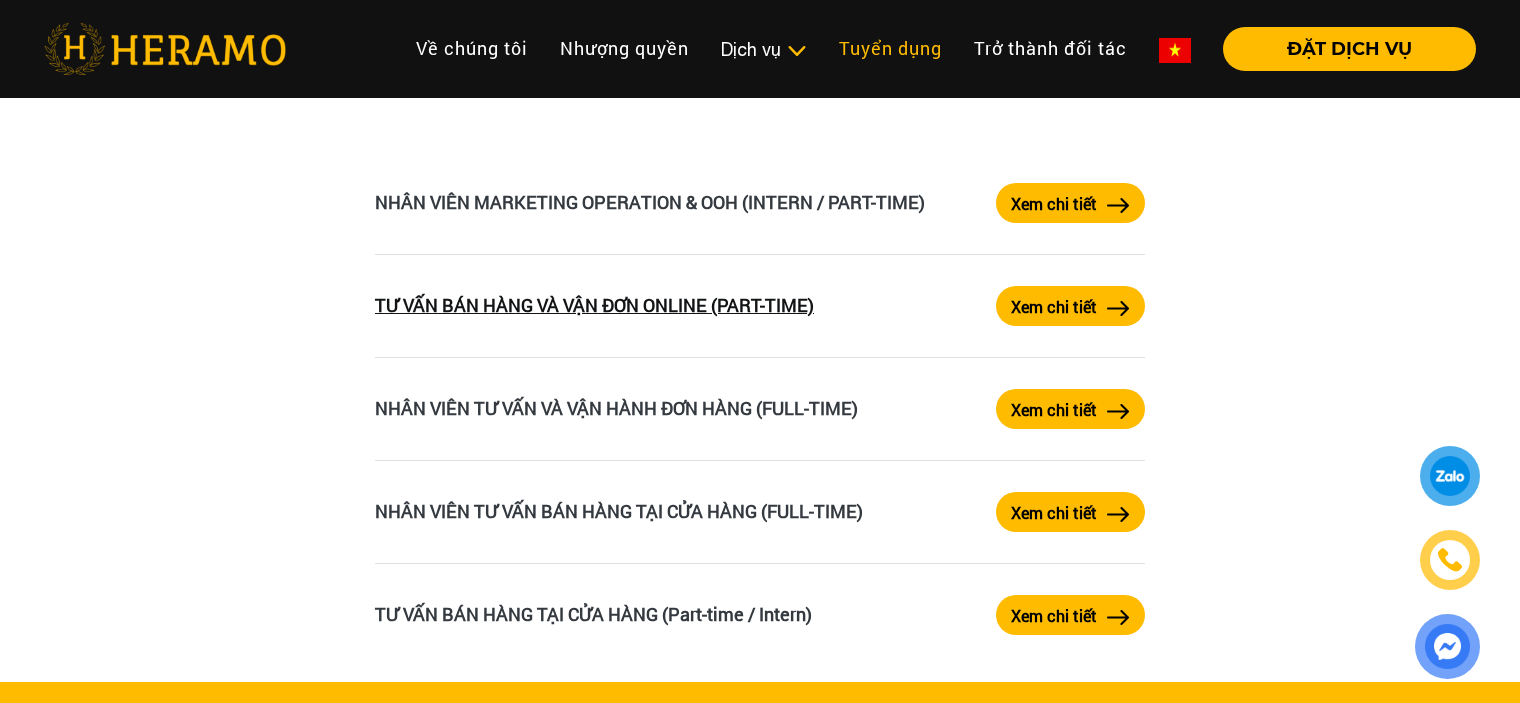 scroll, scrollTop: 3400, scrollLeft: 0, axis: vertical 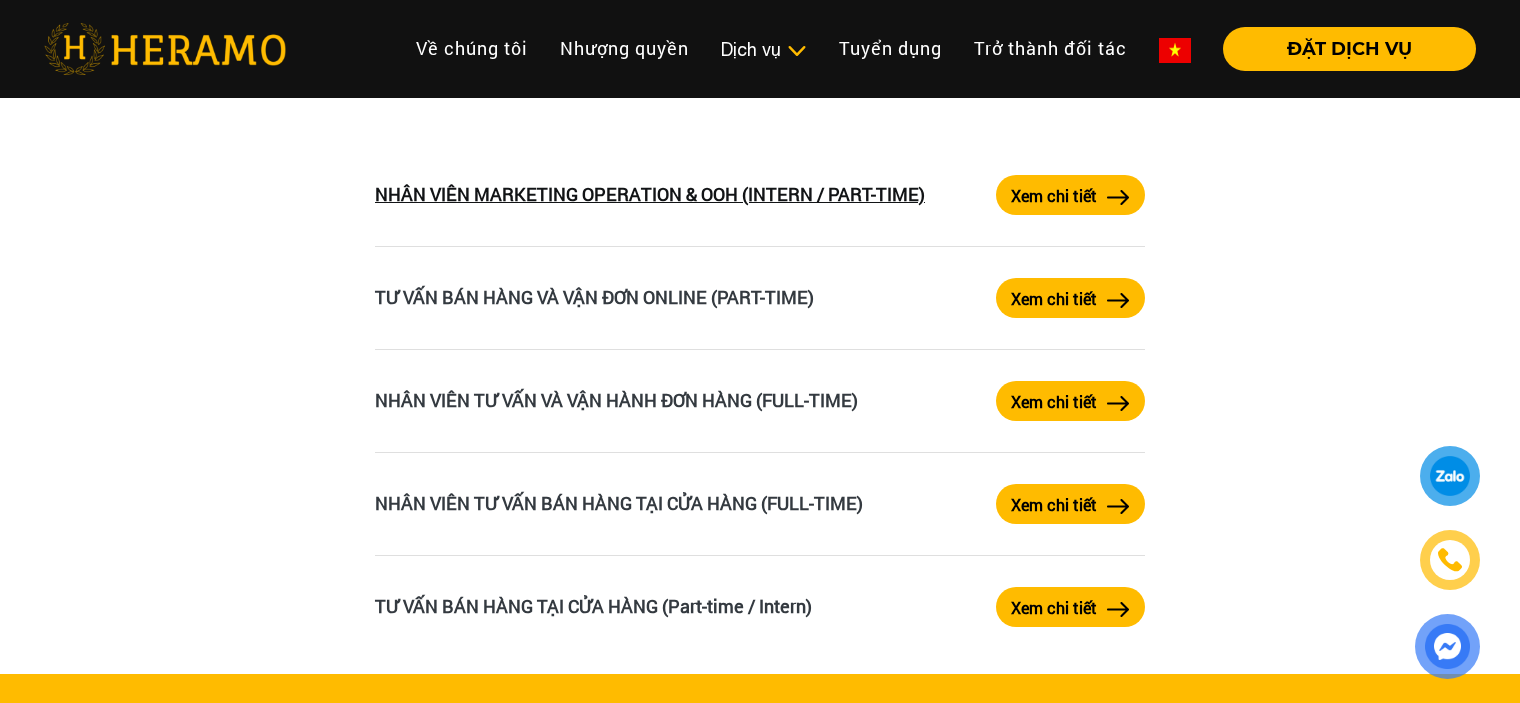 click on "NHÂN VIÊN MARKETING OPERATION & OOH (INTERN / PART-TIME)" at bounding box center (650, 194) 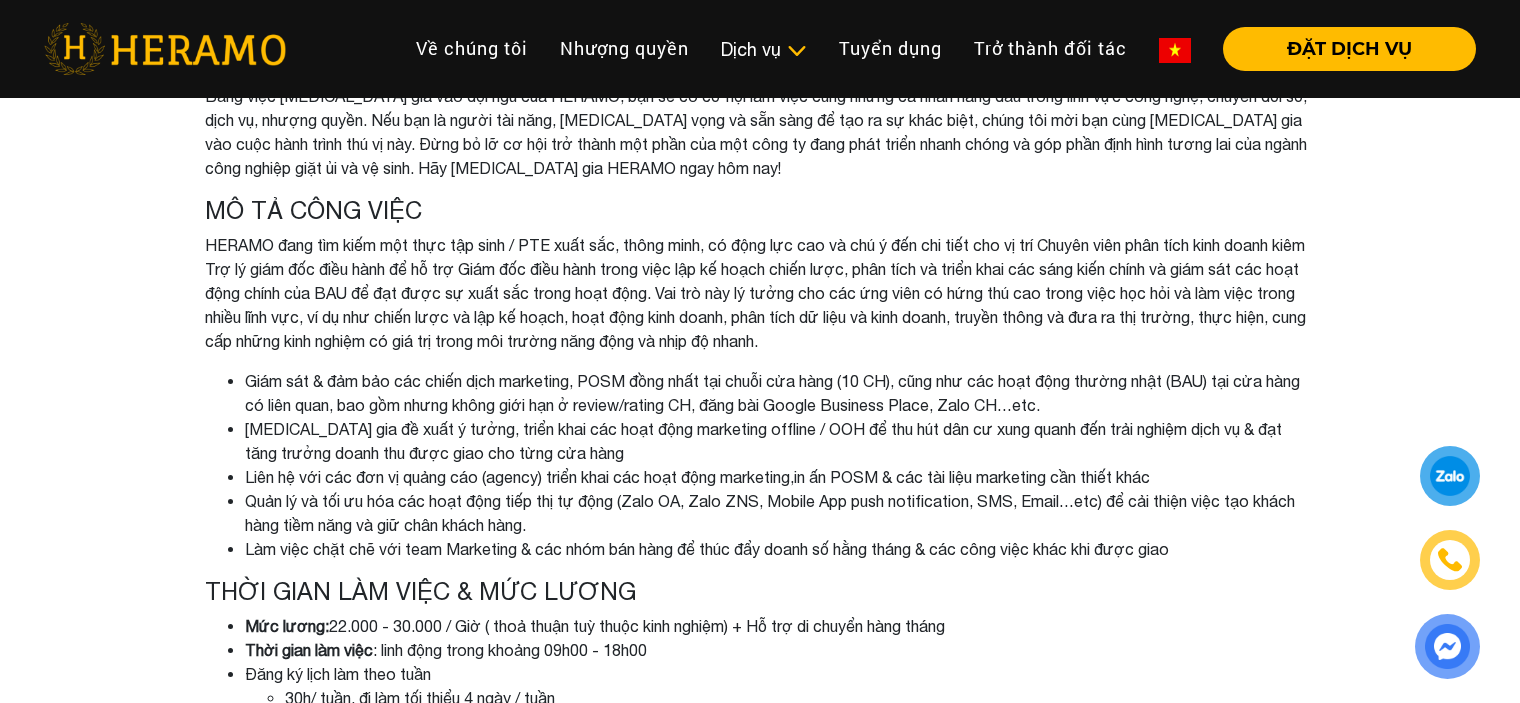 scroll, scrollTop: 0, scrollLeft: 0, axis: both 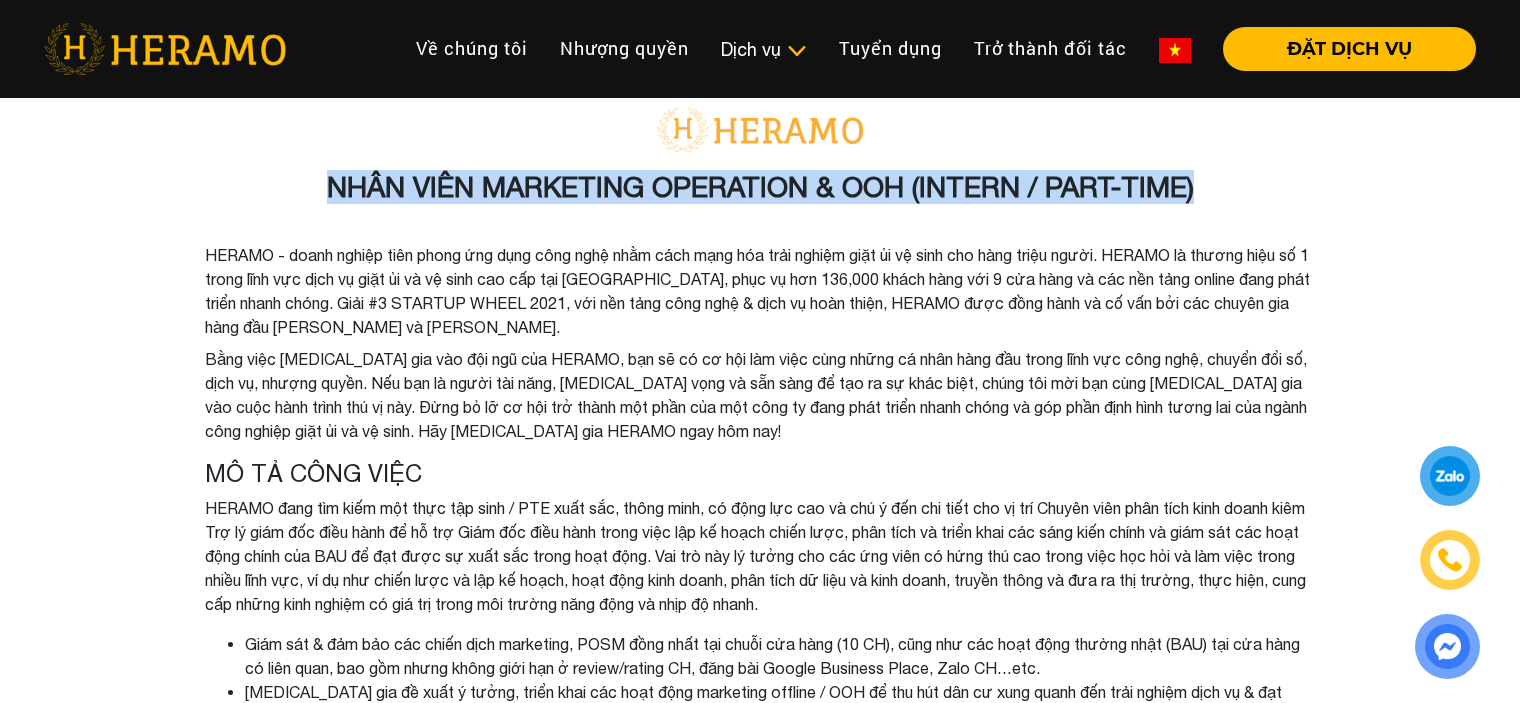 drag, startPoint x: 329, startPoint y: 188, endPoint x: 1205, endPoint y: 168, distance: 876.2283 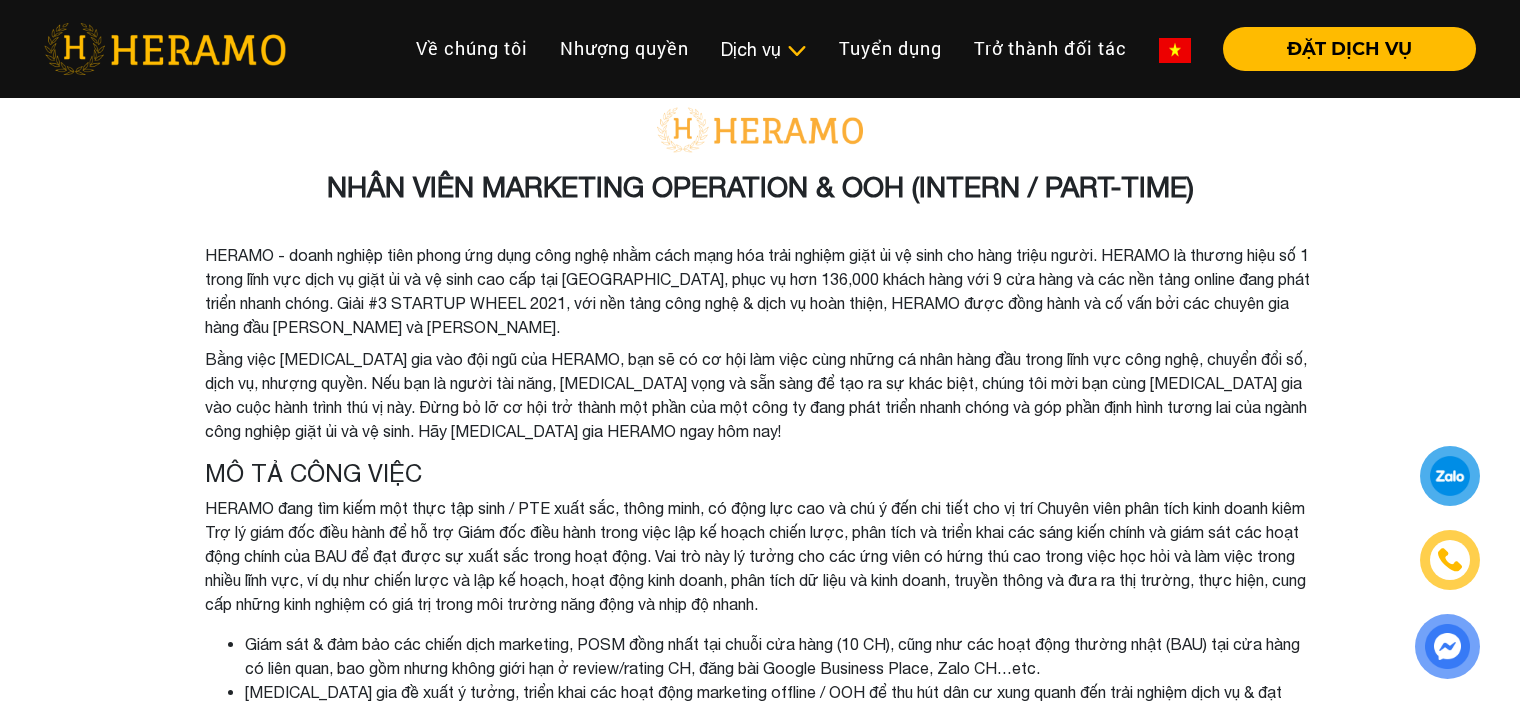 drag, startPoint x: 926, startPoint y: 187, endPoint x: 835, endPoint y: 319, distance: 160.32779 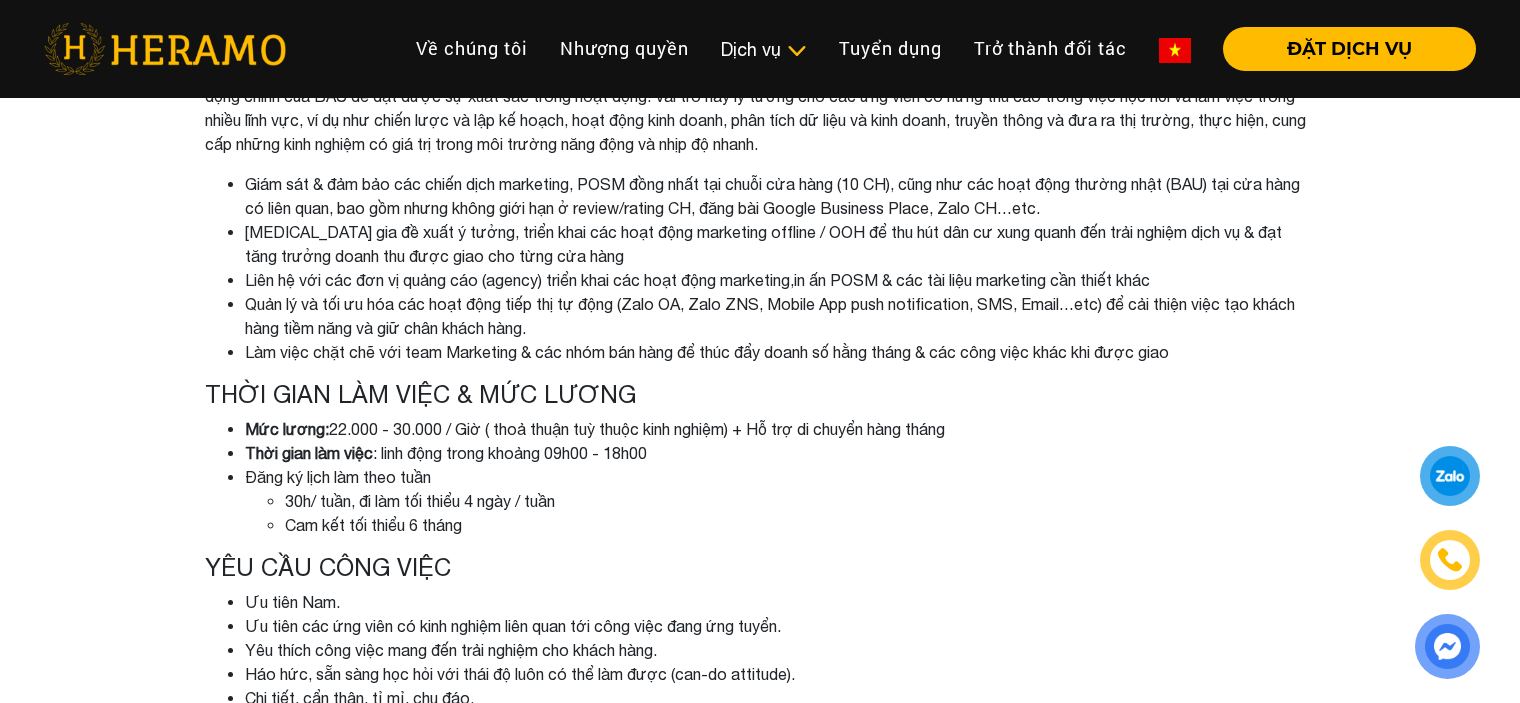 scroll, scrollTop: 500, scrollLeft: 0, axis: vertical 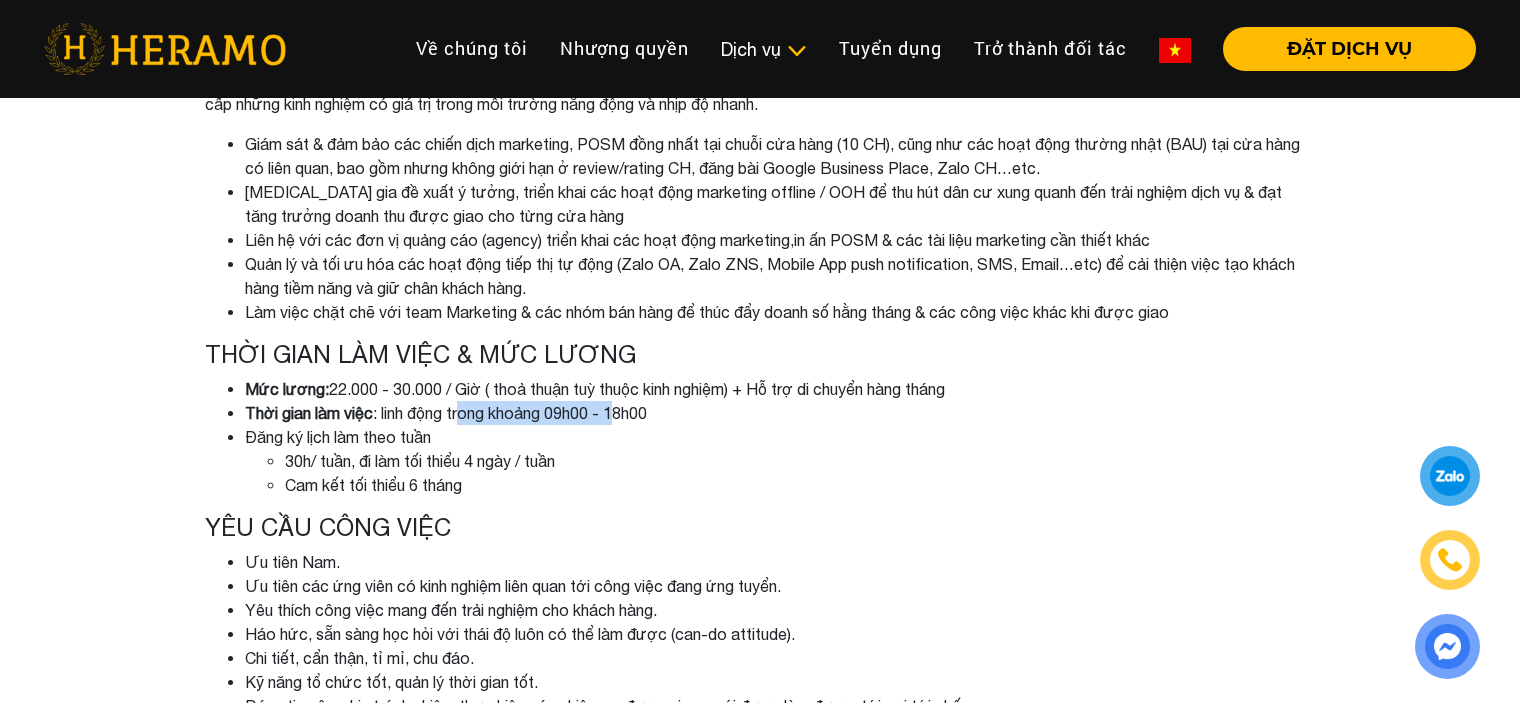 drag, startPoint x: 469, startPoint y: 423, endPoint x: 627, endPoint y: 424, distance: 158.00316 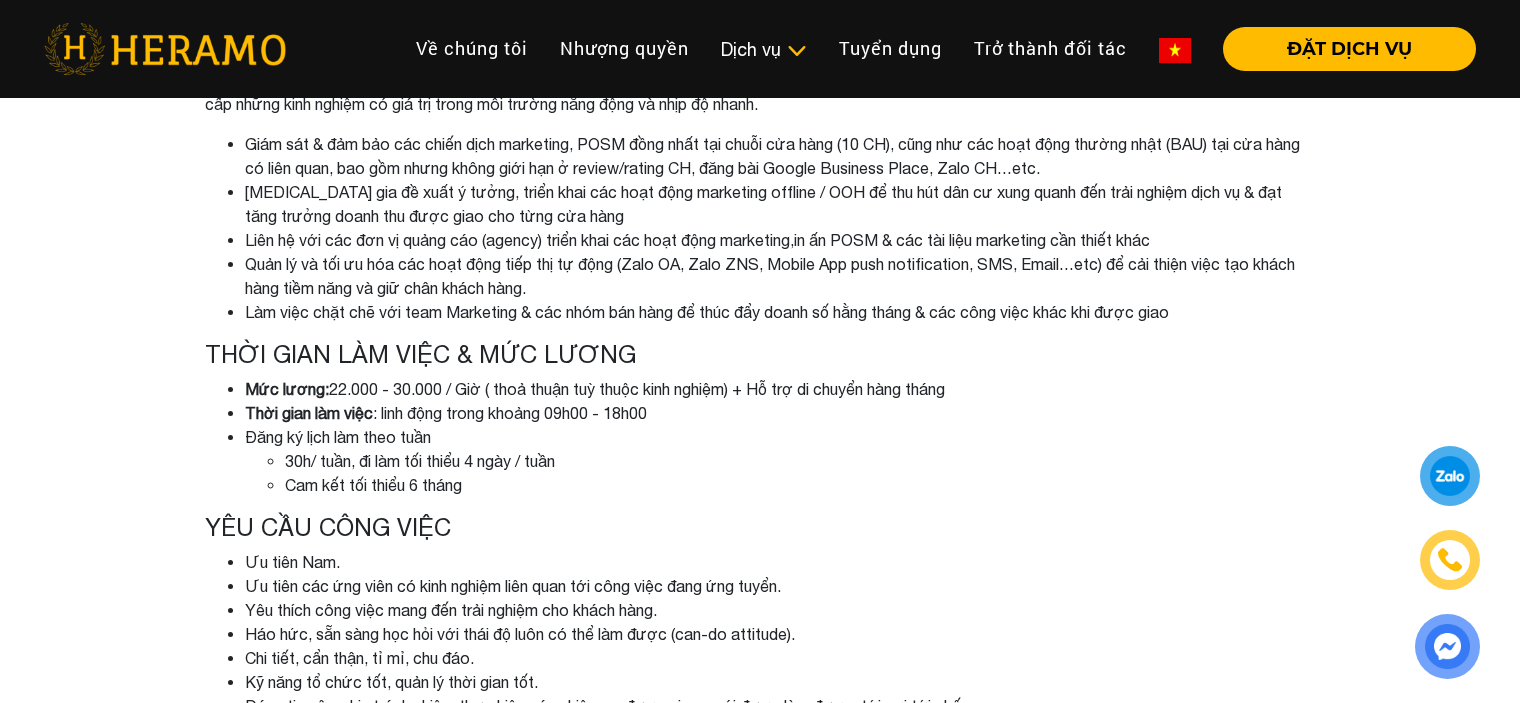 click on "Thời gian làm việc : linh động trong khoảng 09h00 - 18h00" at bounding box center (780, 413) 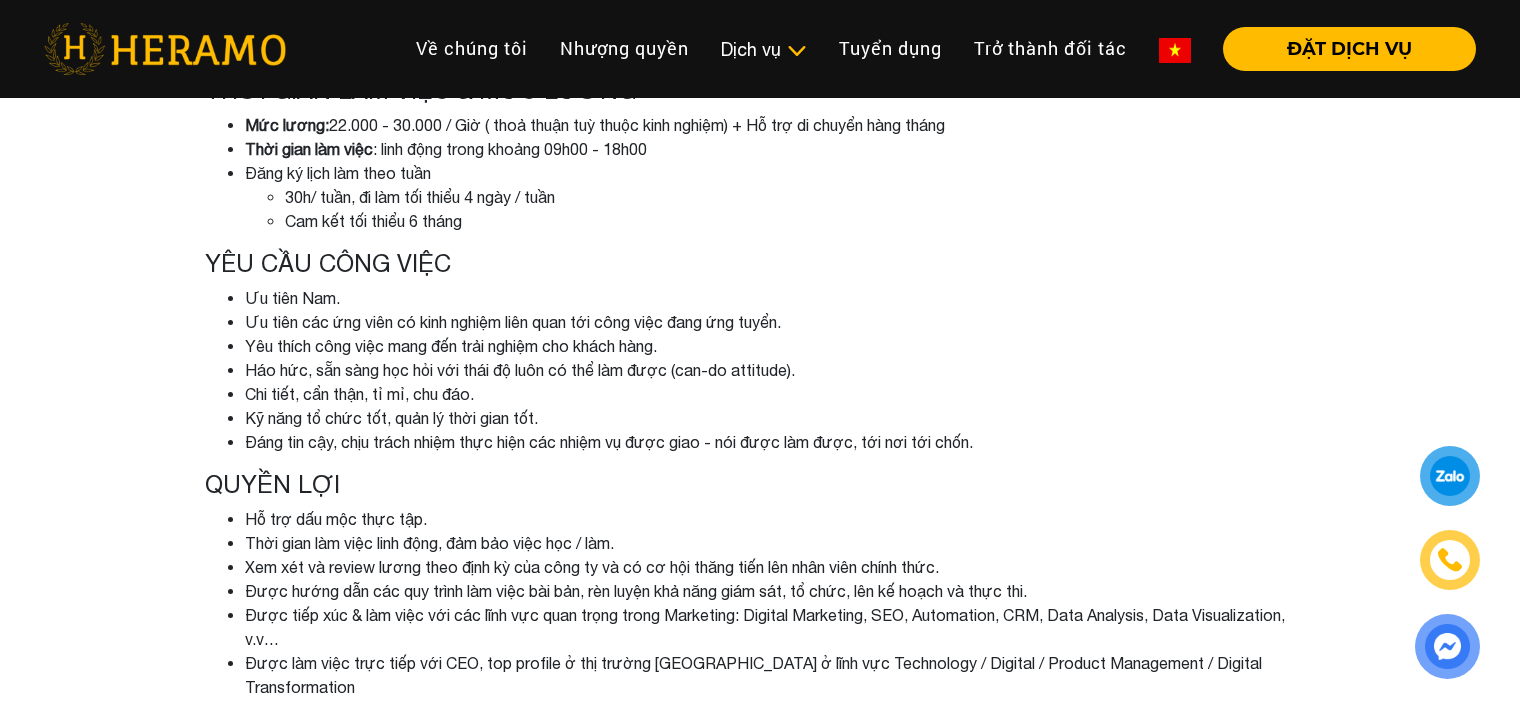 scroll, scrollTop: 800, scrollLeft: 0, axis: vertical 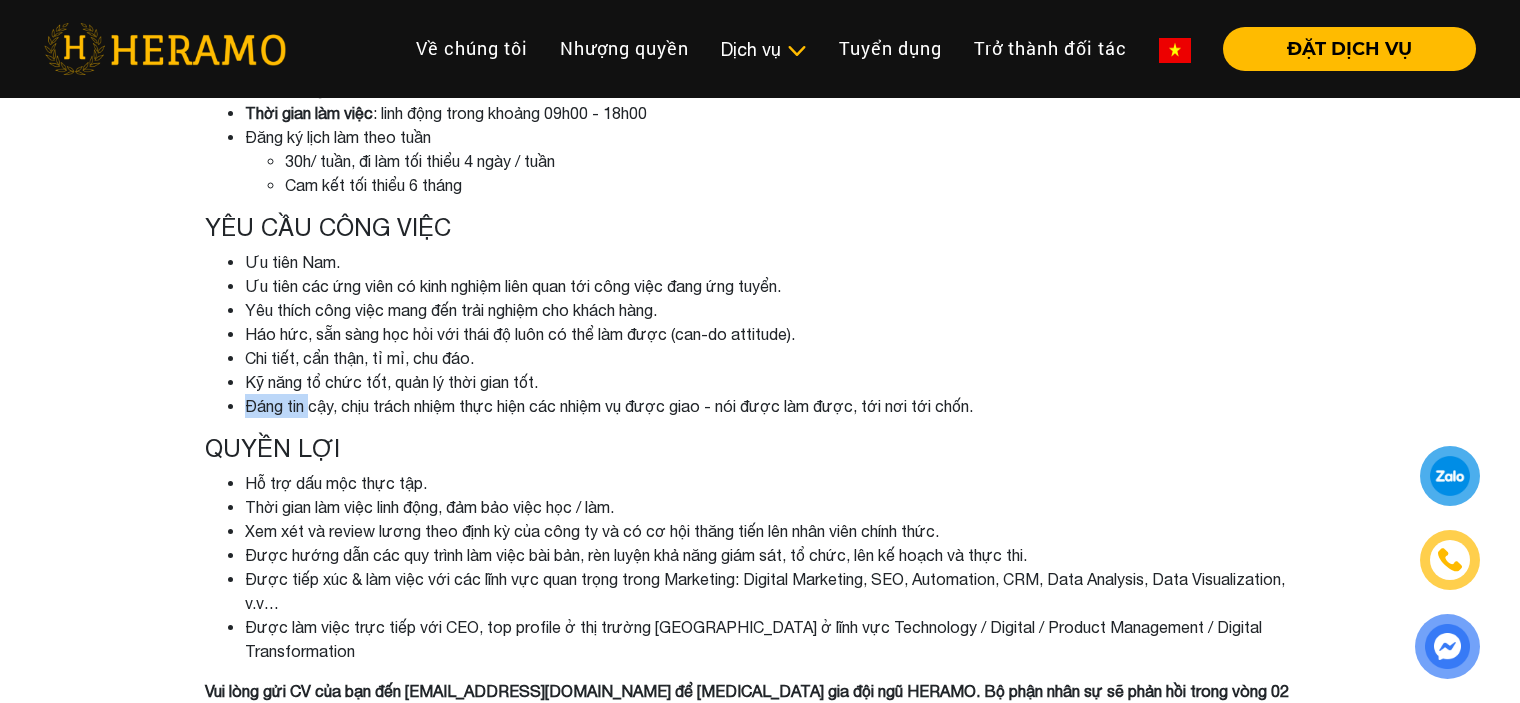 drag, startPoint x: 308, startPoint y: 395, endPoint x: 723, endPoint y: 392, distance: 415.01083 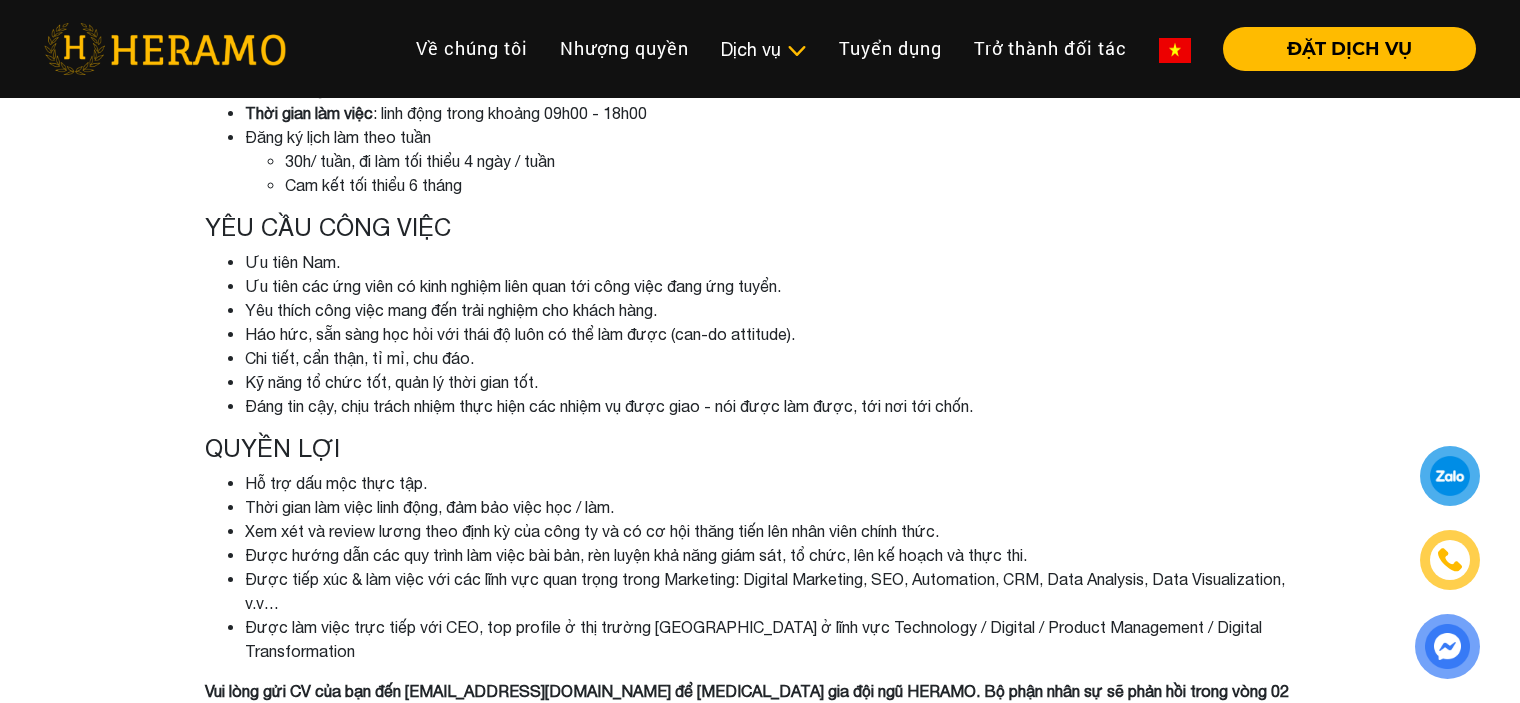 click on "Háo hức, sẵn sàng học hỏi với thái độ luôn có thể làm được (can-do attitude)." at bounding box center (780, 334) 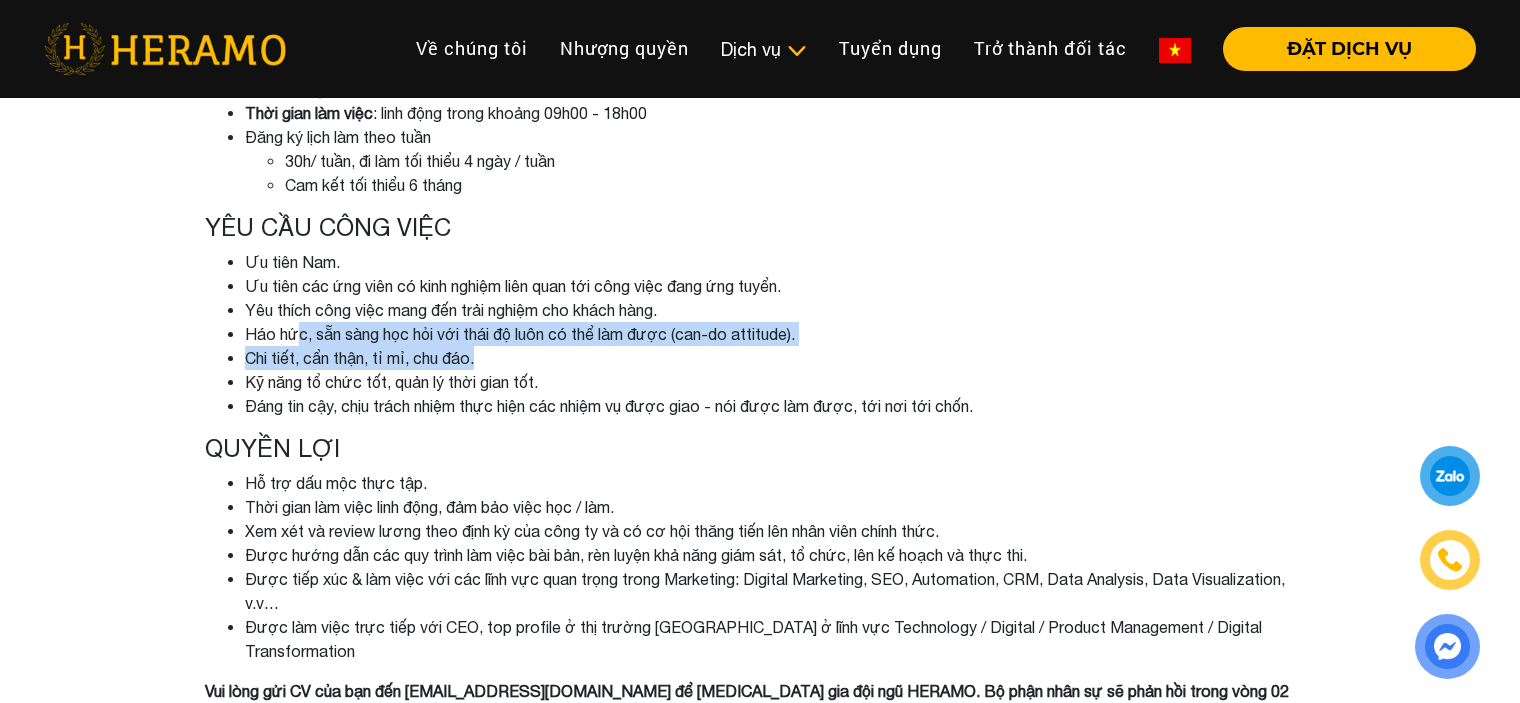 drag, startPoint x: 296, startPoint y: 340, endPoint x: 586, endPoint y: 350, distance: 290.17236 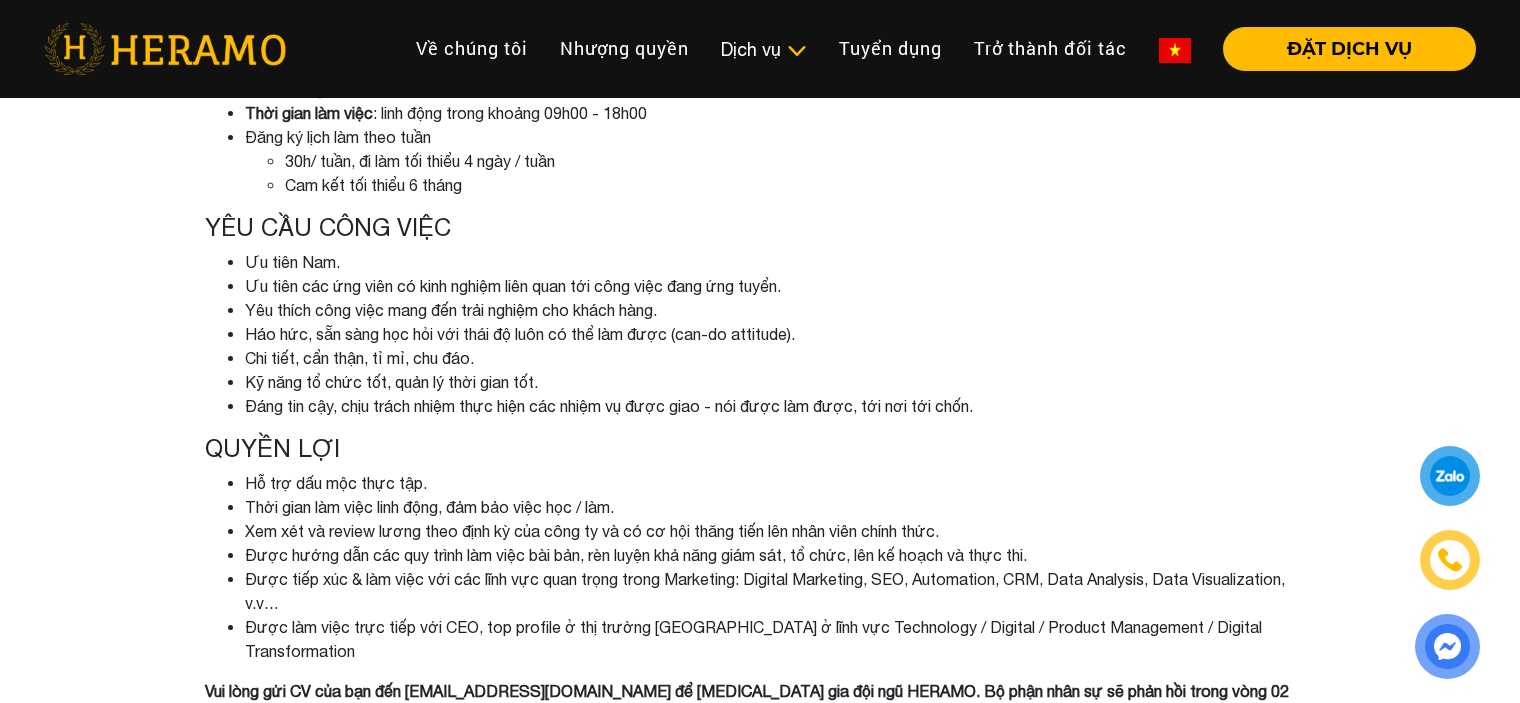 click on "Ưu tiên các ứng viên có kinh nghiệm liên quan tới công việc đang ứng tuyển." at bounding box center (780, 286) 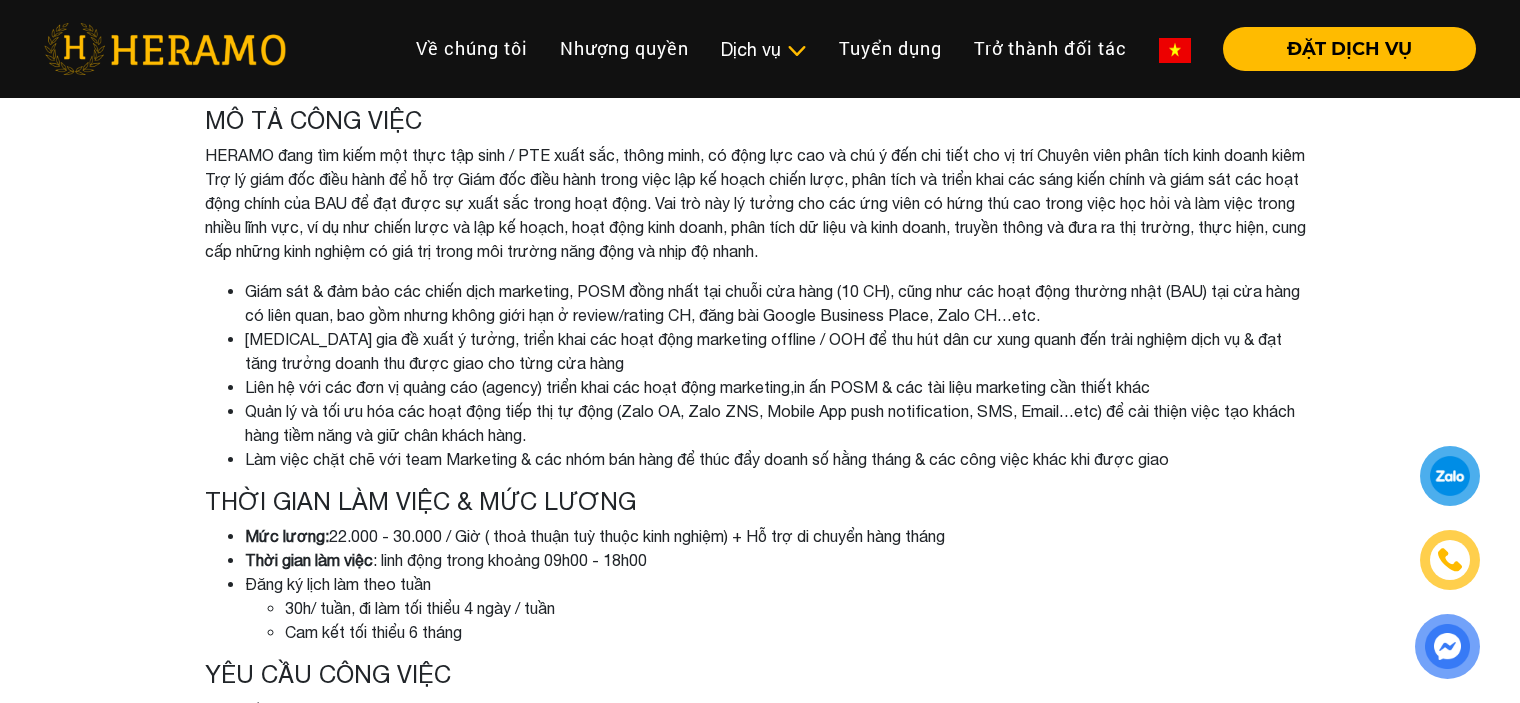scroll, scrollTop: 300, scrollLeft: 0, axis: vertical 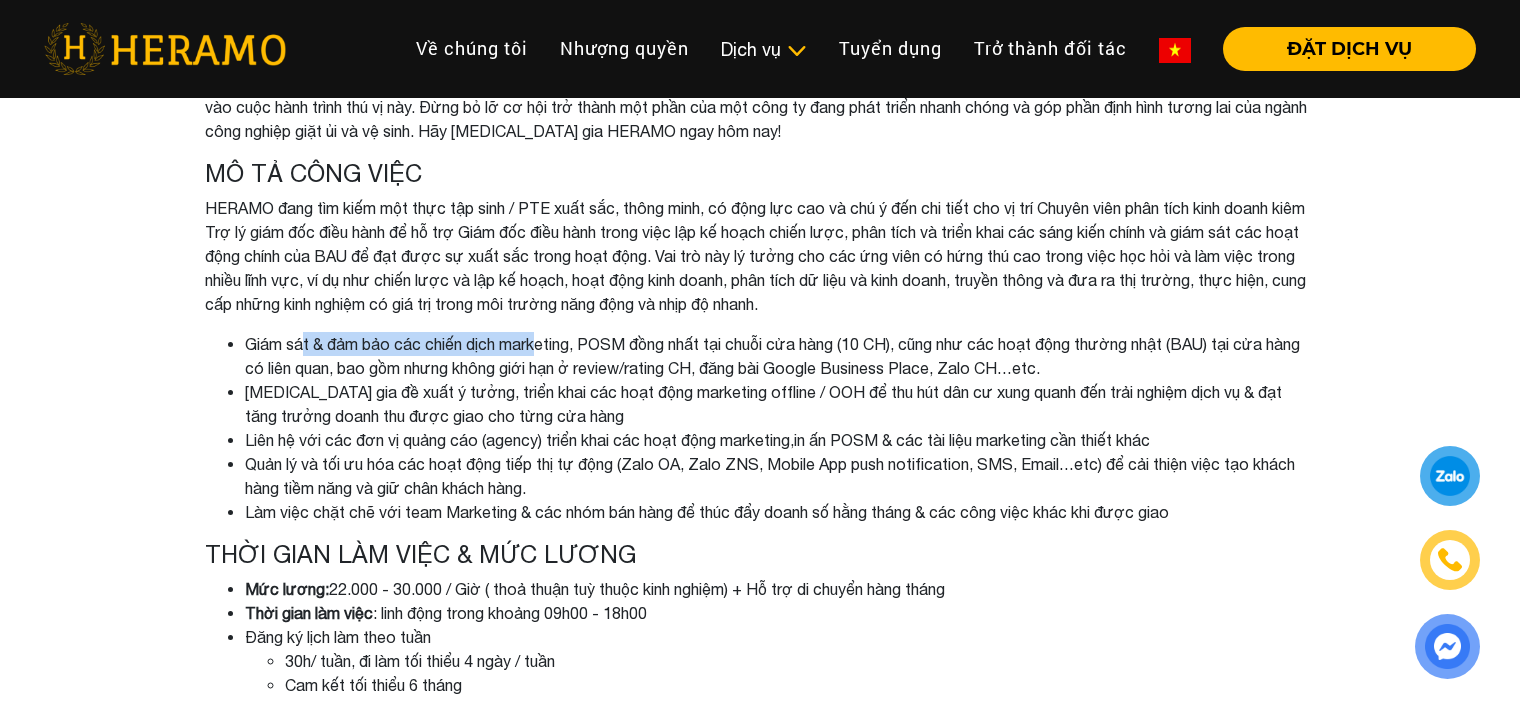 drag, startPoint x: 304, startPoint y: 344, endPoint x: 540, endPoint y: 335, distance: 236.17155 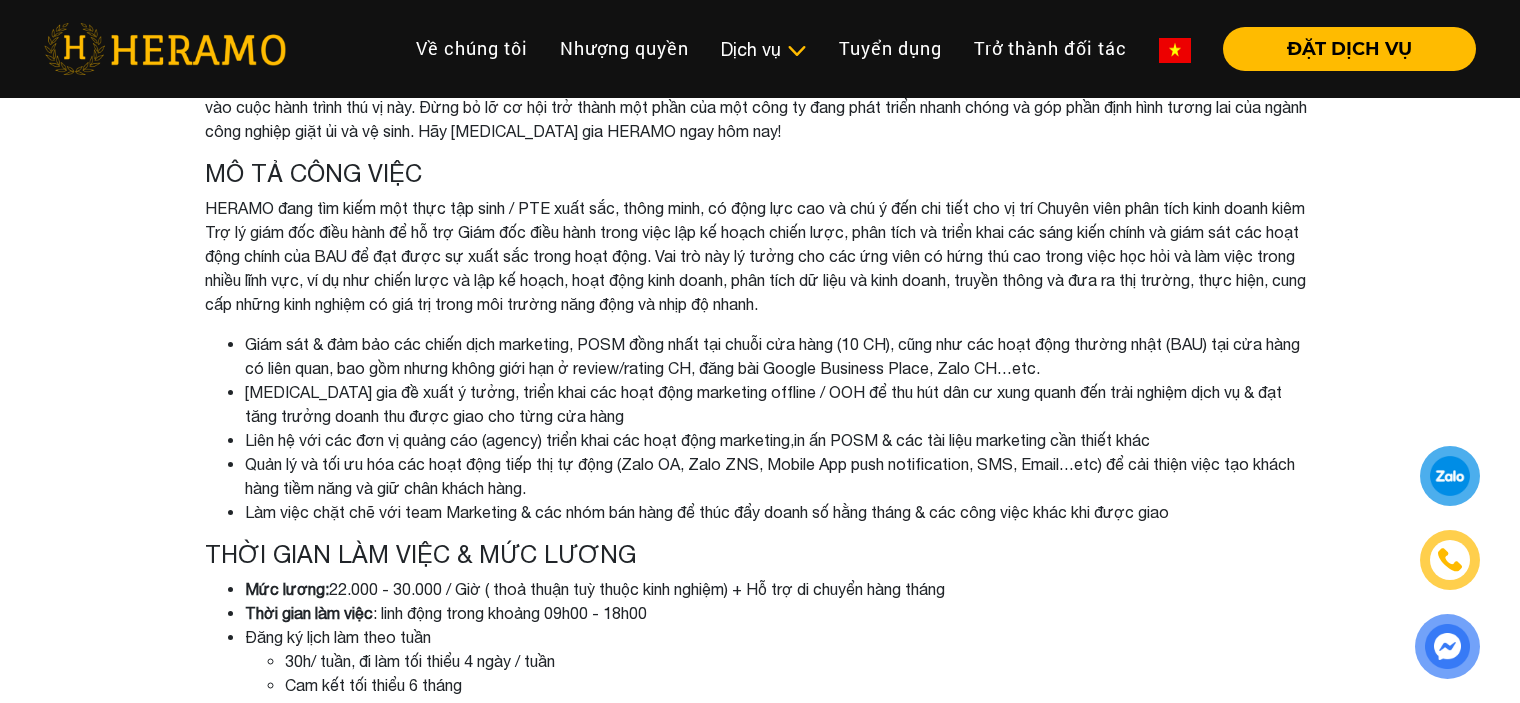 click on "MÔ TẢ CÔNG VIỆC HERAMO đang tìm kiếm một thực tập sinh / PTE xuất sắc, thông minh, có động lực cao và chú ý đến chi tiết cho vị trí Chuyên viên phân tích kinh doanh kiêm Trợ lý giám đốc điều hành để hỗ trợ Giám đốc điều hành trong việc lập kế hoạch chiến lược, phân tích và triển khai các sáng kiến ​​chính và giám sát các hoạt động chính của BAU để đạt được sự xuất sắc trong hoạt động. Vai trò này lý tưởng cho các ứng viên có hứng thú cao trong việc học hỏi và làm việc trong nhiều lĩnh vực, ví dụ như chiến lược và lập kế hoạch, hoạt động kinh doanh, phân tích dữ liệu và kinh doanh, truyền thông và đưa ra thị trường, thực hiện, cung cấp những kinh nghiệm có giá trị trong môi trường năng động và nhịp độ nhanh." at bounding box center (760, 341) 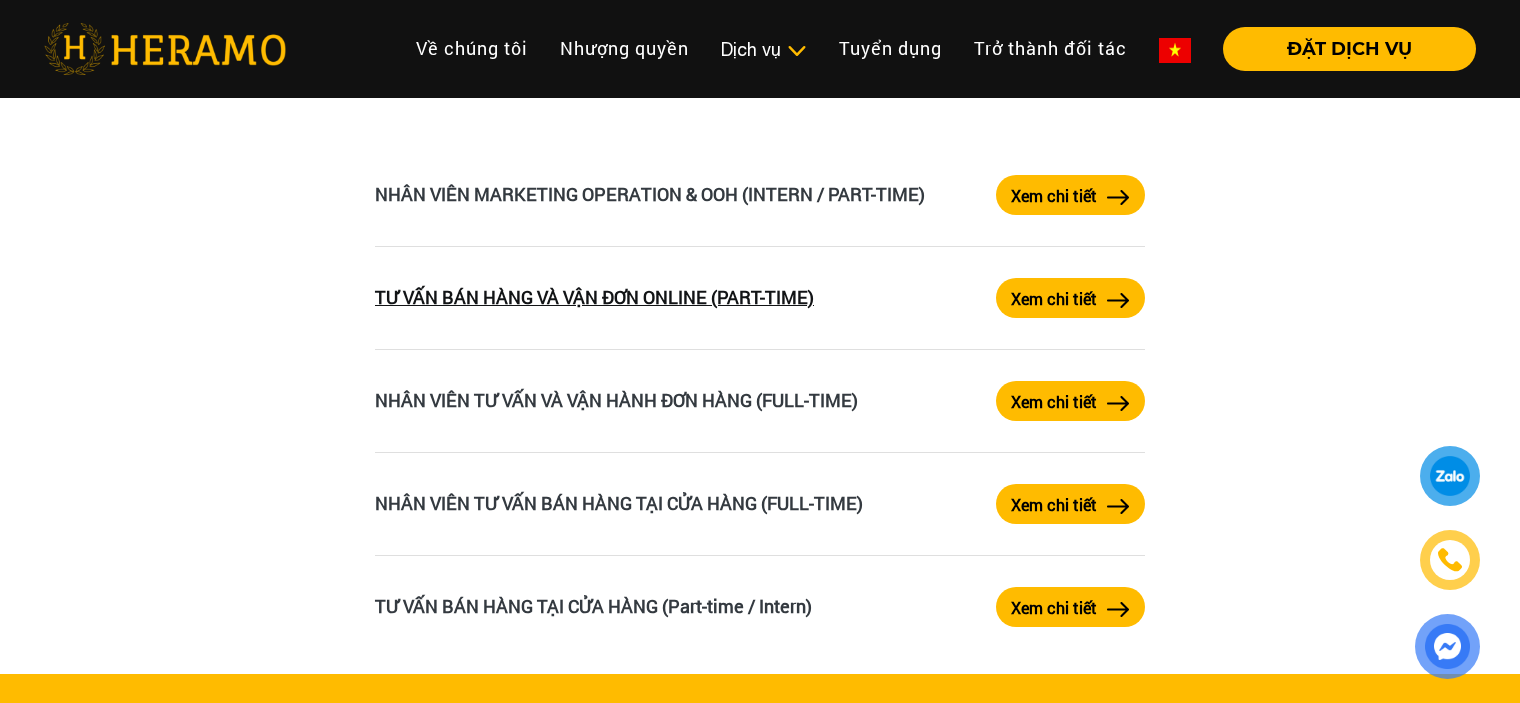 click on "TƯ VẤN BÁN HÀNG VÀ VẬN ĐƠN ONLINE (PART-TIME)" at bounding box center [594, 297] 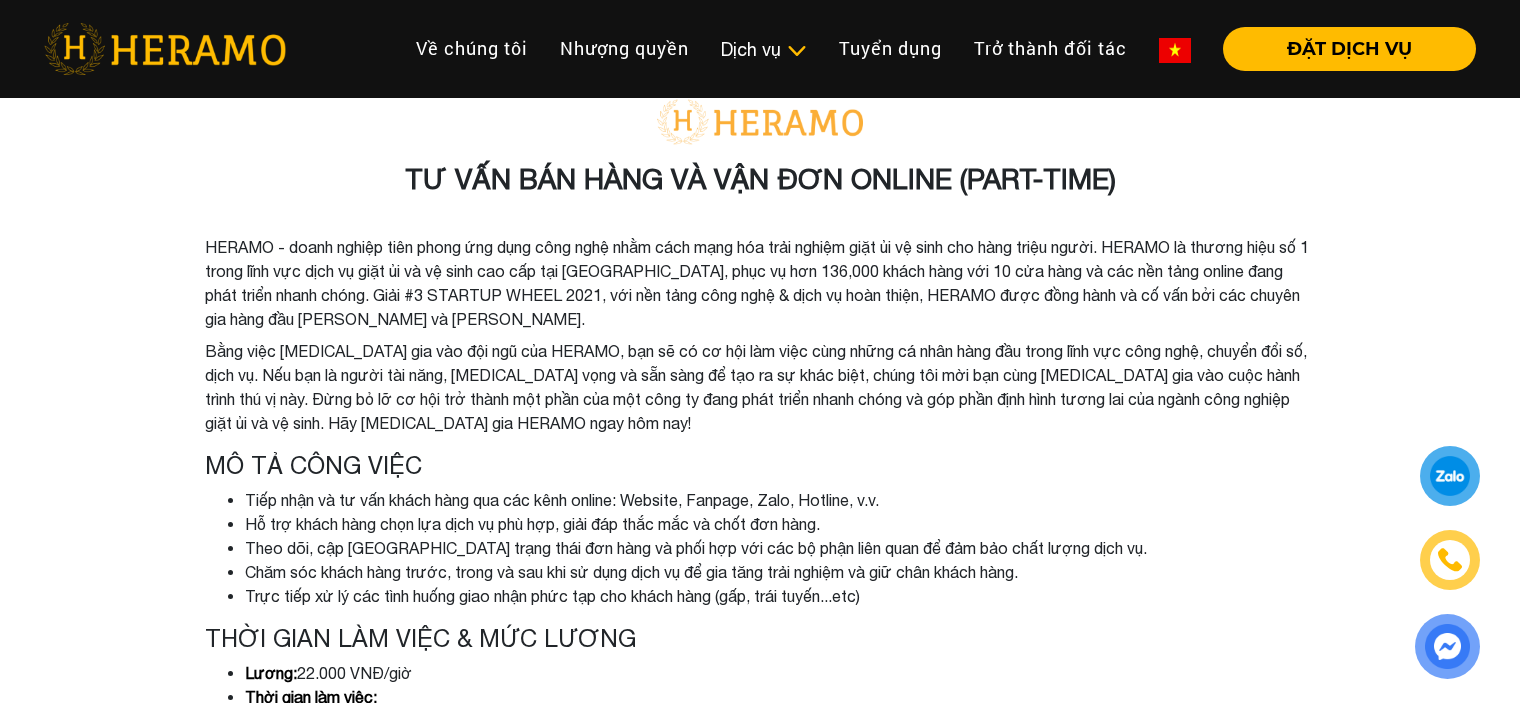 scroll, scrollTop: 0, scrollLeft: 0, axis: both 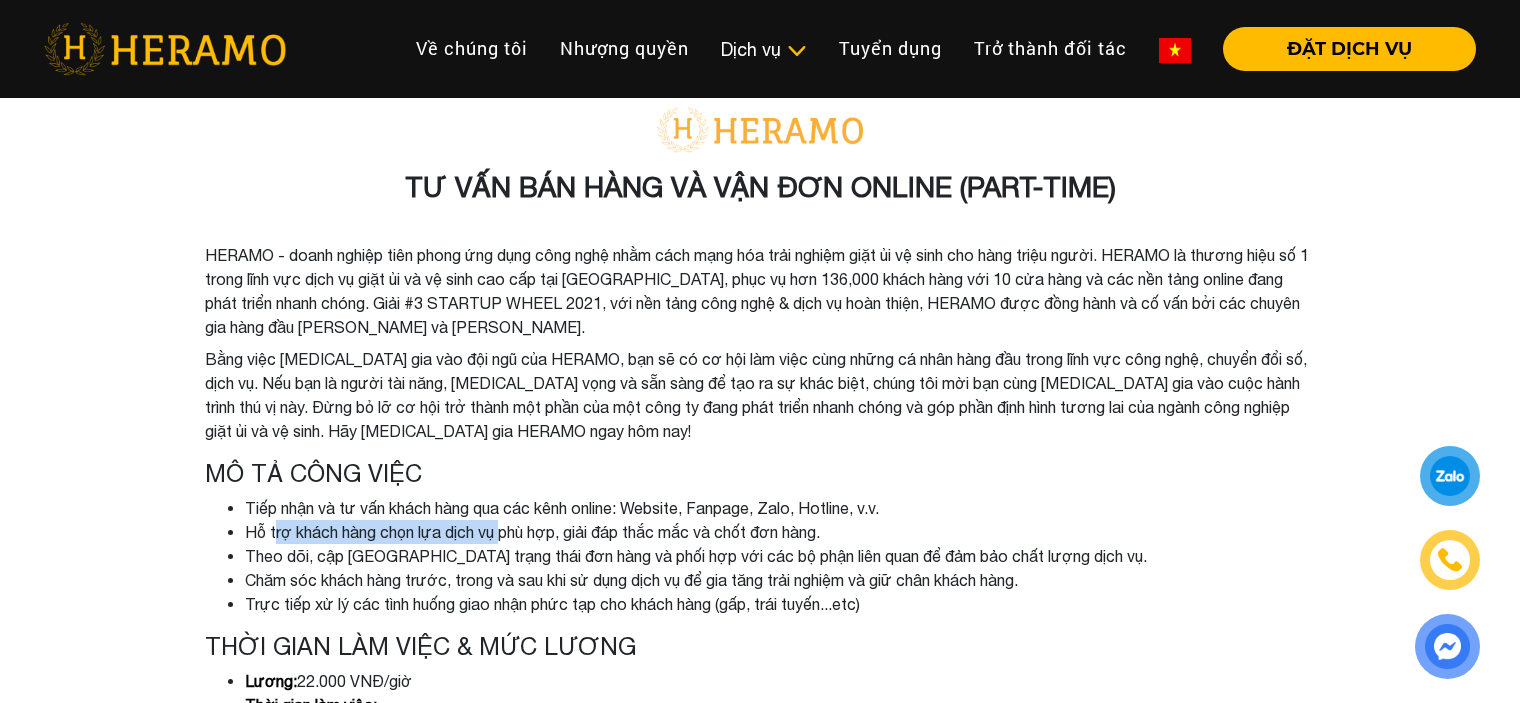 drag, startPoint x: 275, startPoint y: 536, endPoint x: 508, endPoint y: 538, distance: 233.00859 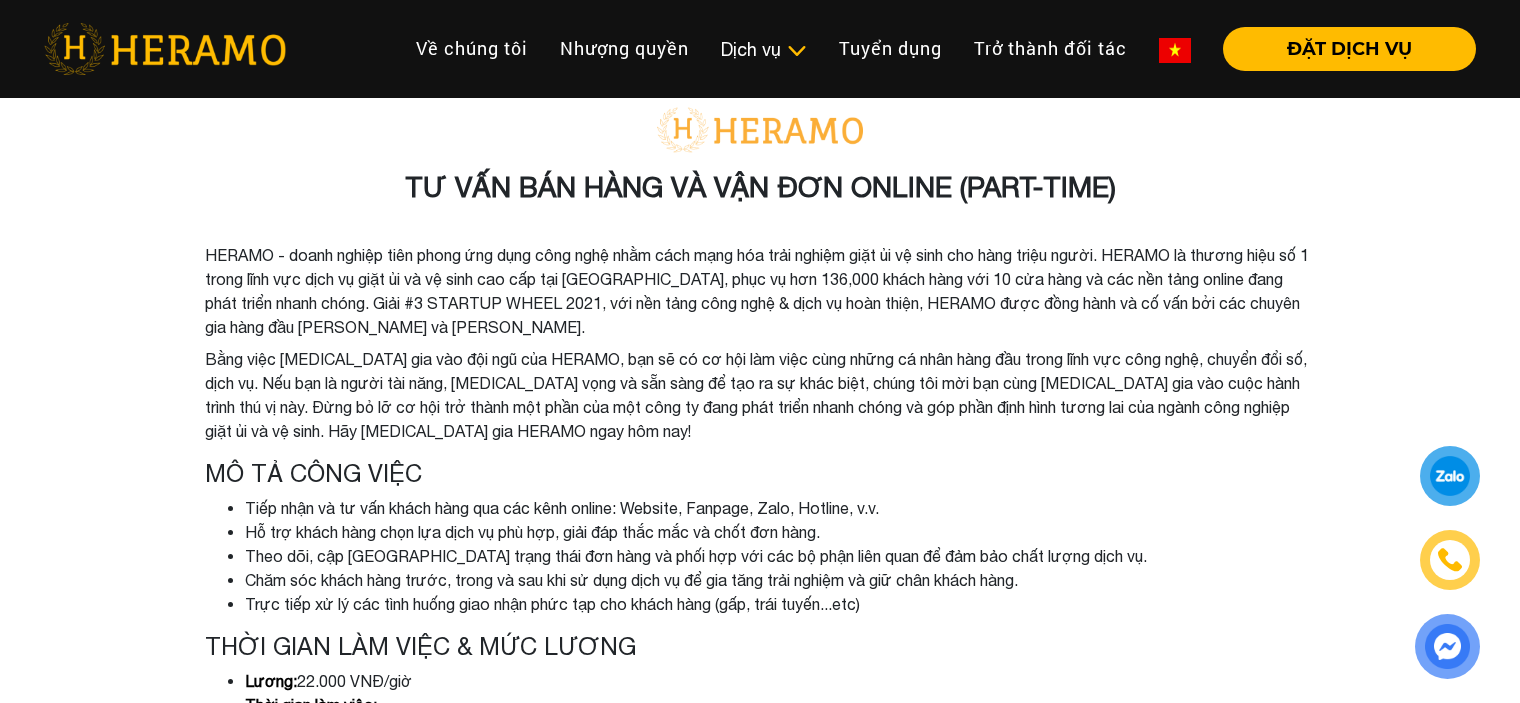 click on "MÔ TẢ CÔNG VIỆC" at bounding box center [760, 473] 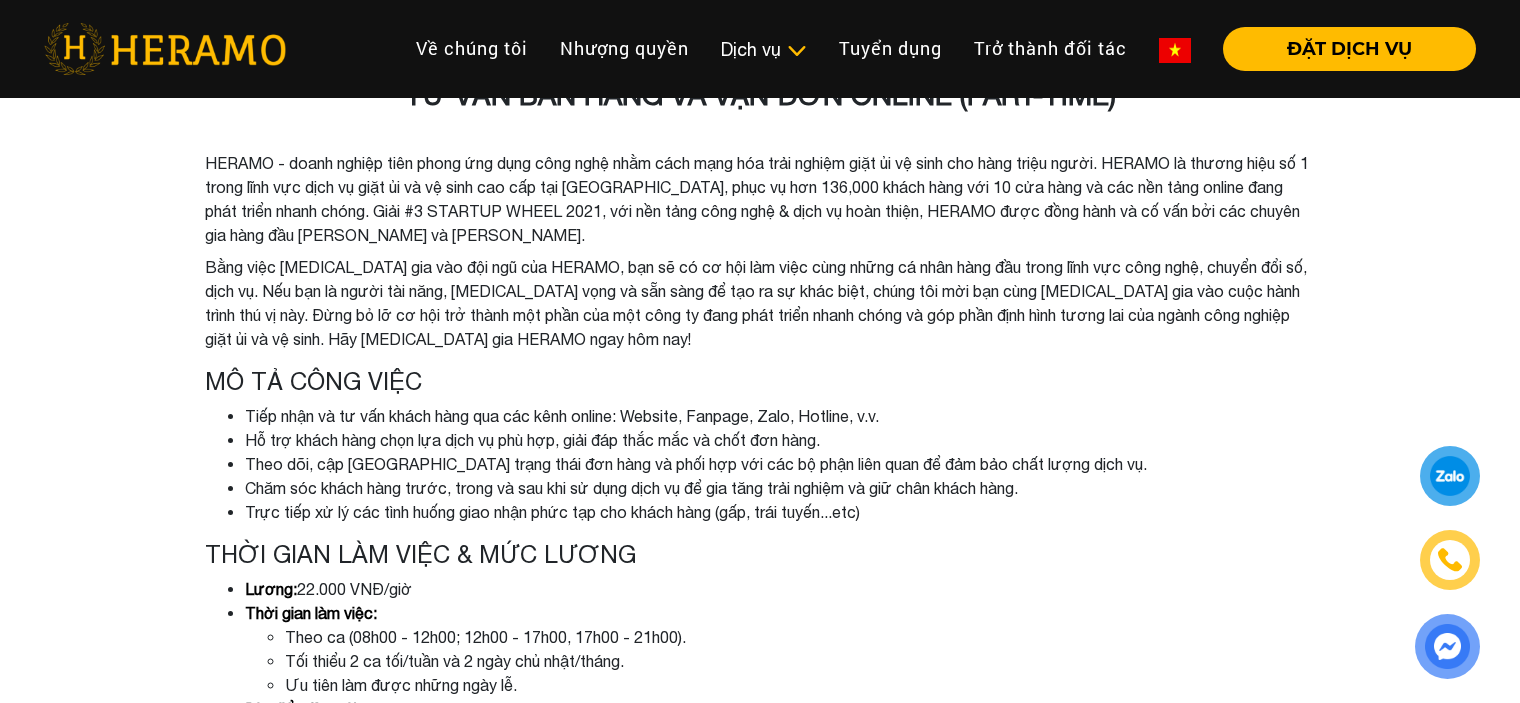 scroll, scrollTop: 100, scrollLeft: 0, axis: vertical 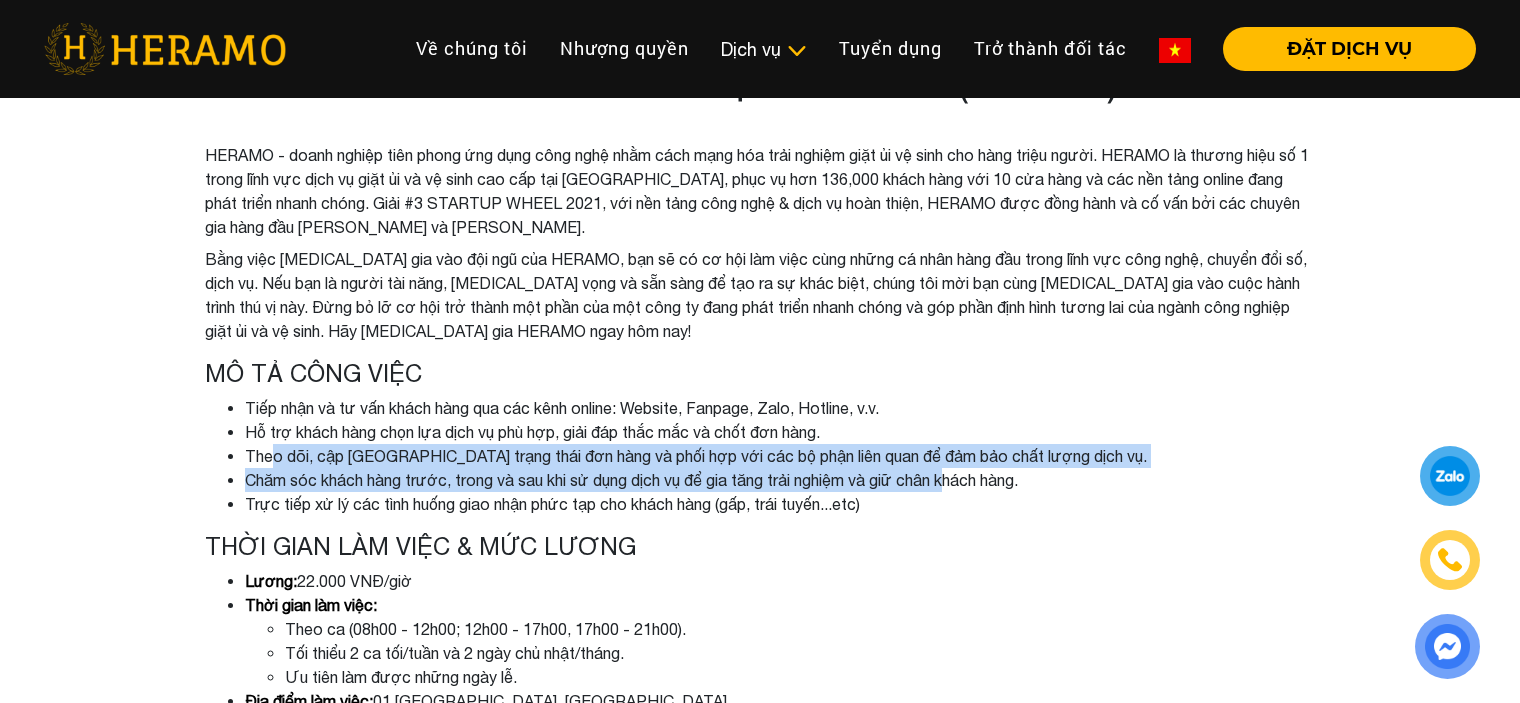 drag, startPoint x: 273, startPoint y: 459, endPoint x: 964, endPoint y: 468, distance: 691.0586 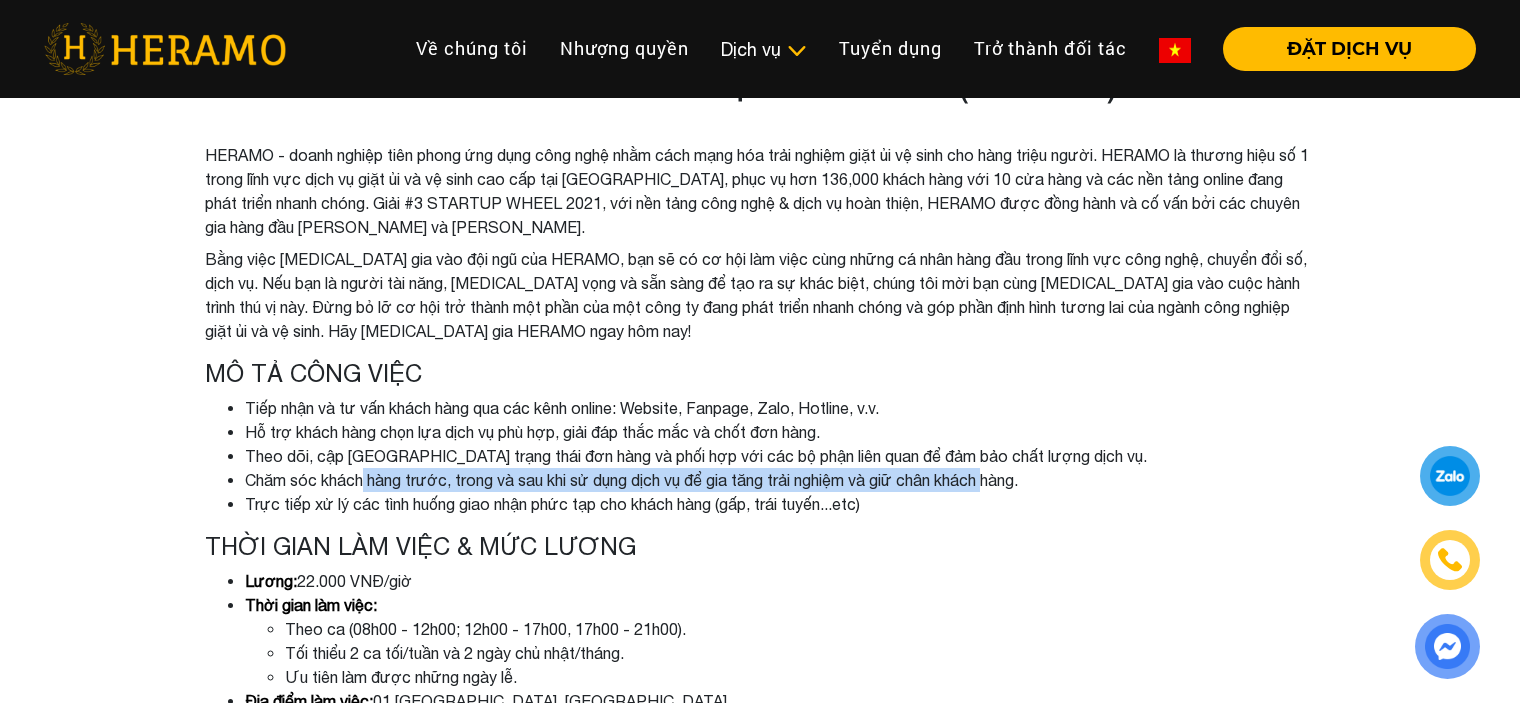 drag, startPoint x: 364, startPoint y: 490, endPoint x: 1005, endPoint y: 491, distance: 641.0008 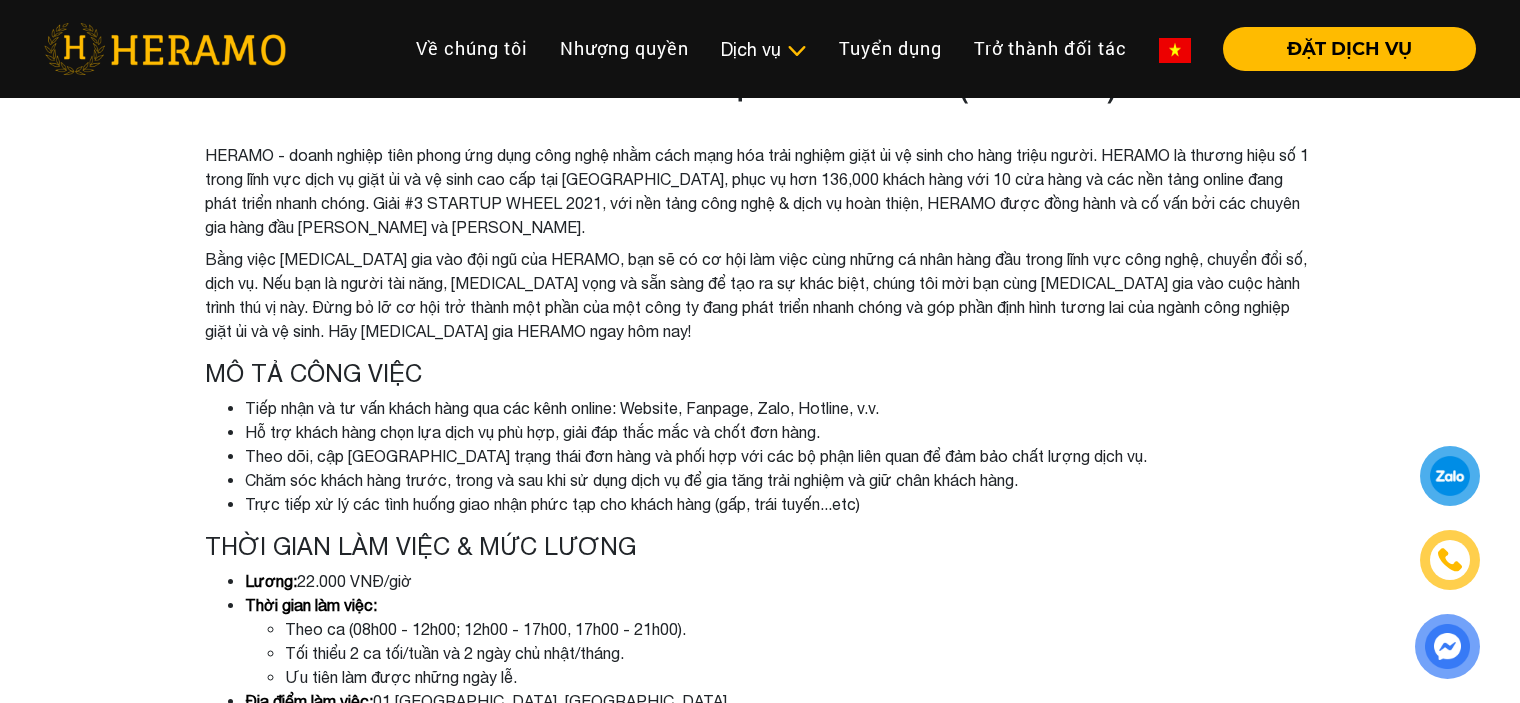 click on "Theo dõi, cập [GEOGRAPHIC_DATA] trạng thái đơn hàng và phối hợp với các bộ phận liên quan để đảm bảo chất lượng dịch vụ." at bounding box center (780, 456) 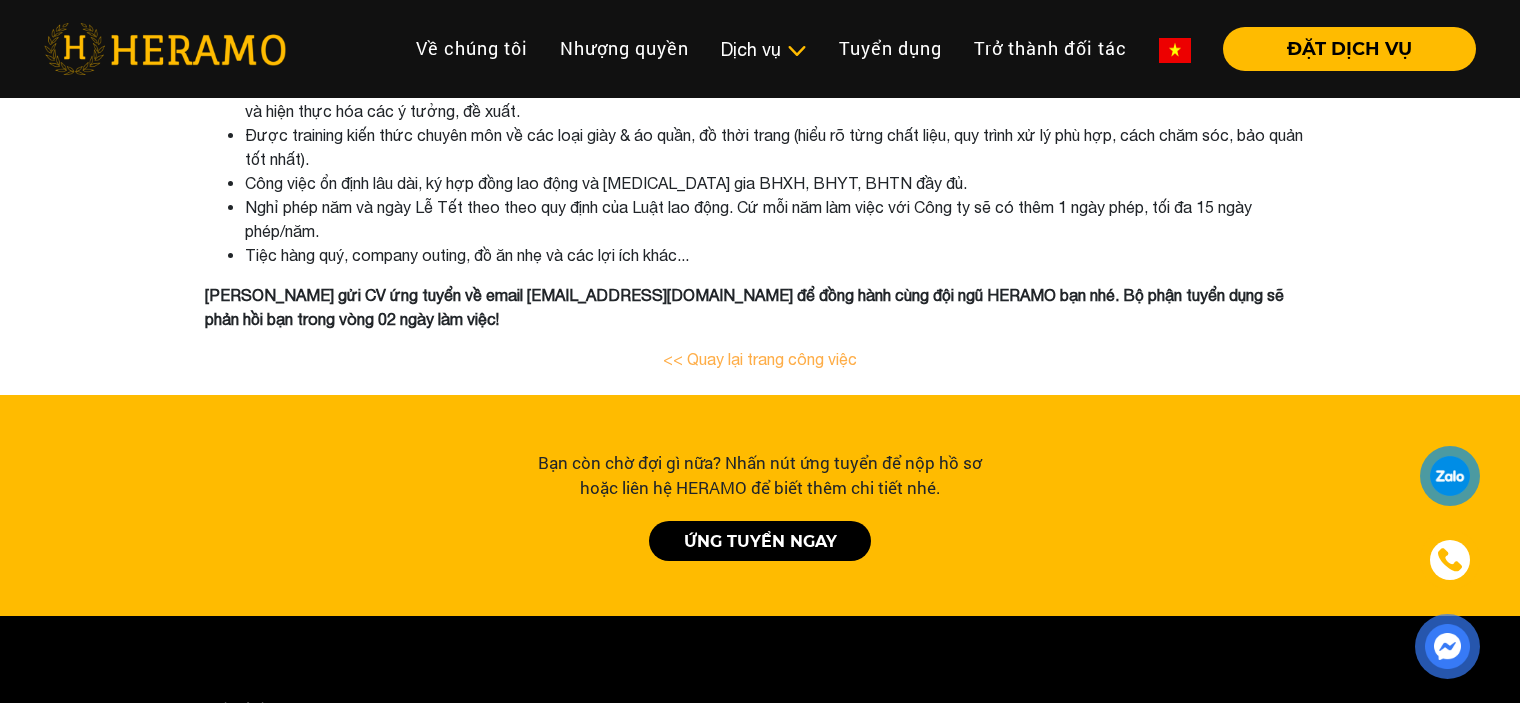 scroll, scrollTop: 1000, scrollLeft: 0, axis: vertical 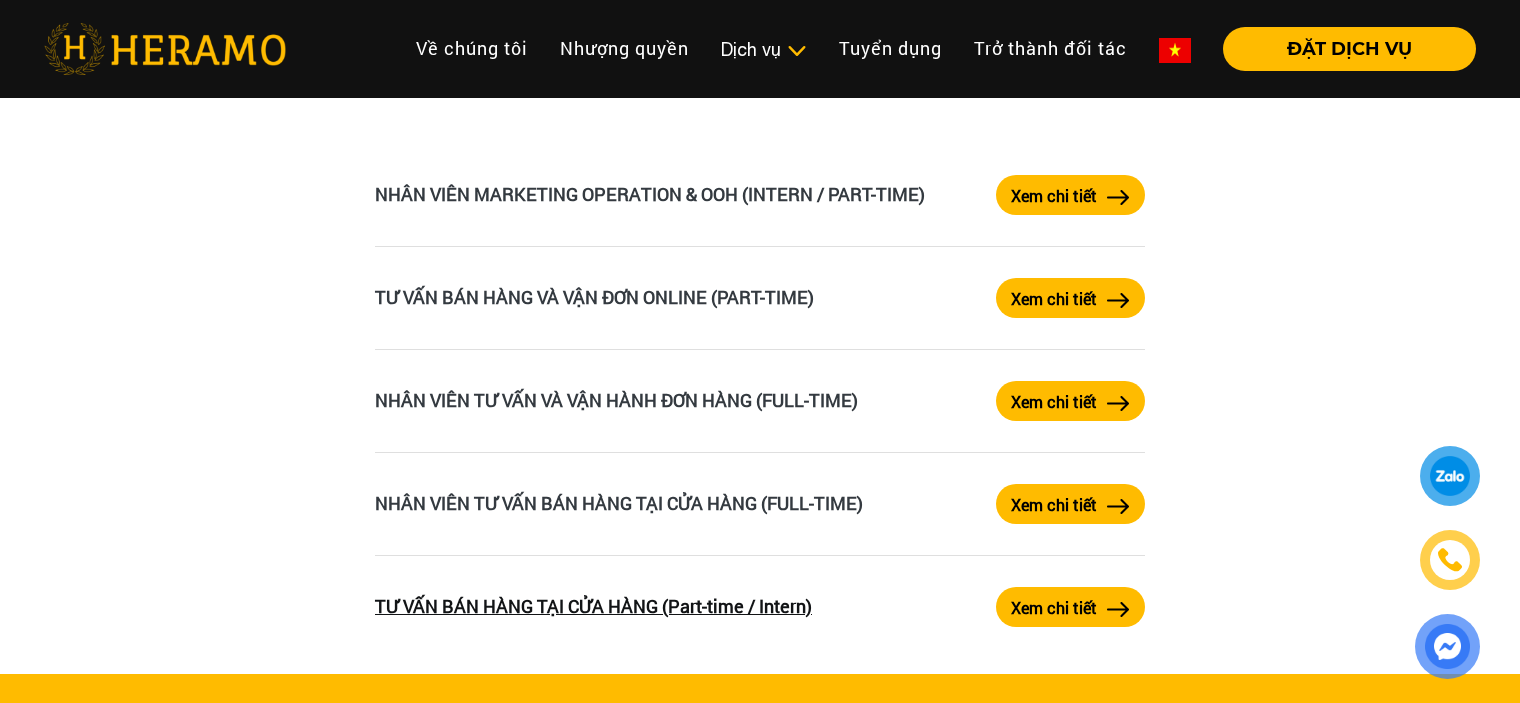 click on "TƯ VẤN BÁN HÀNG TẠI CỬA HÀNG (Part-time / Intern)" at bounding box center (593, 606) 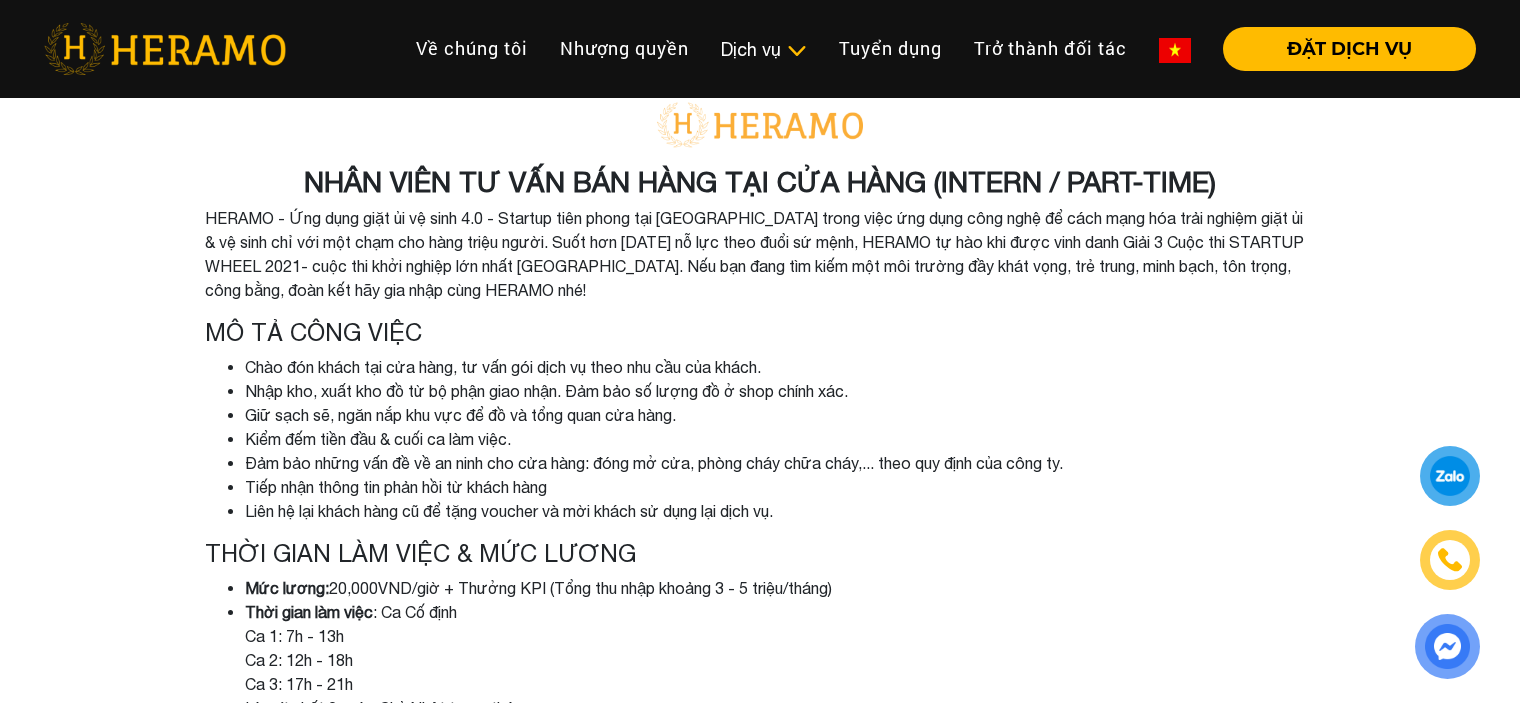 scroll, scrollTop: 0, scrollLeft: 0, axis: both 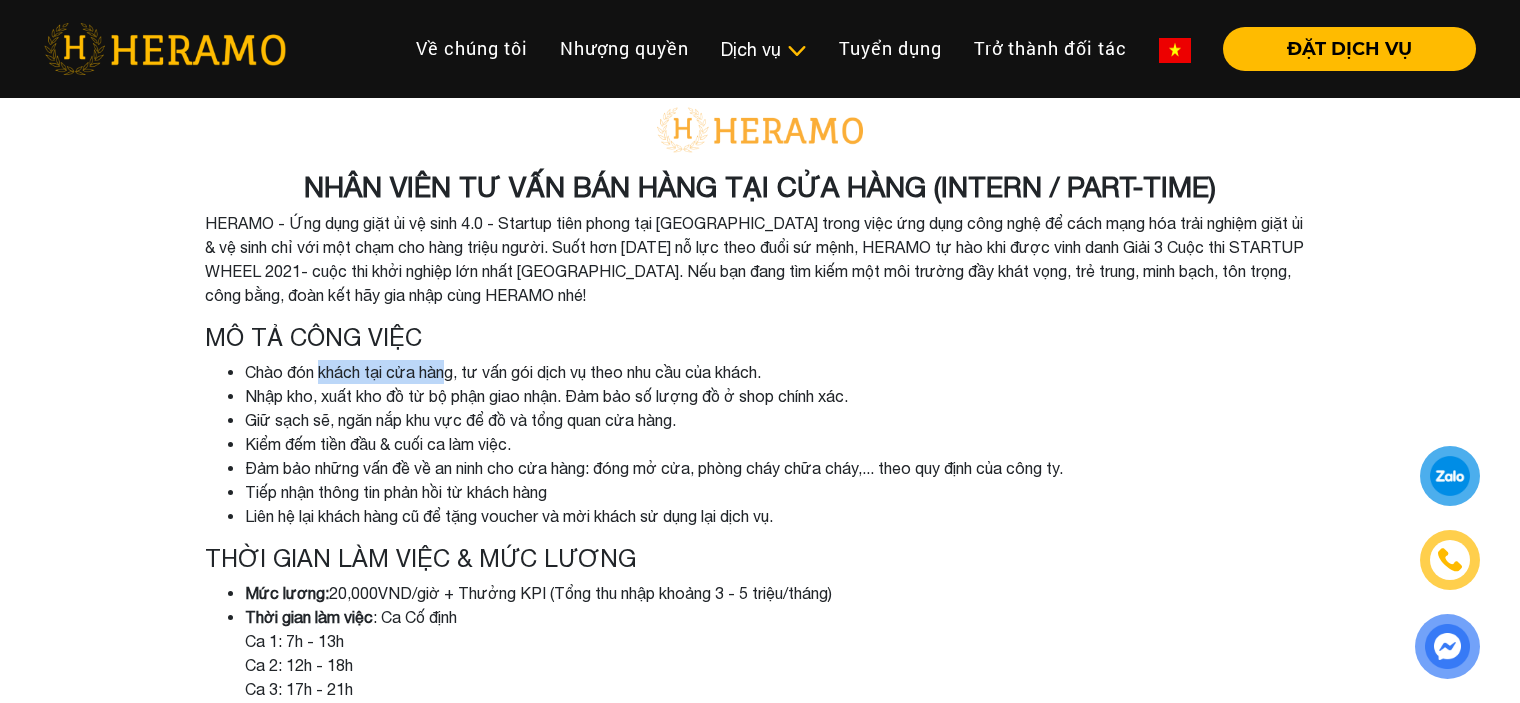 drag, startPoint x: 320, startPoint y: 359, endPoint x: 464, endPoint y: 364, distance: 144.08678 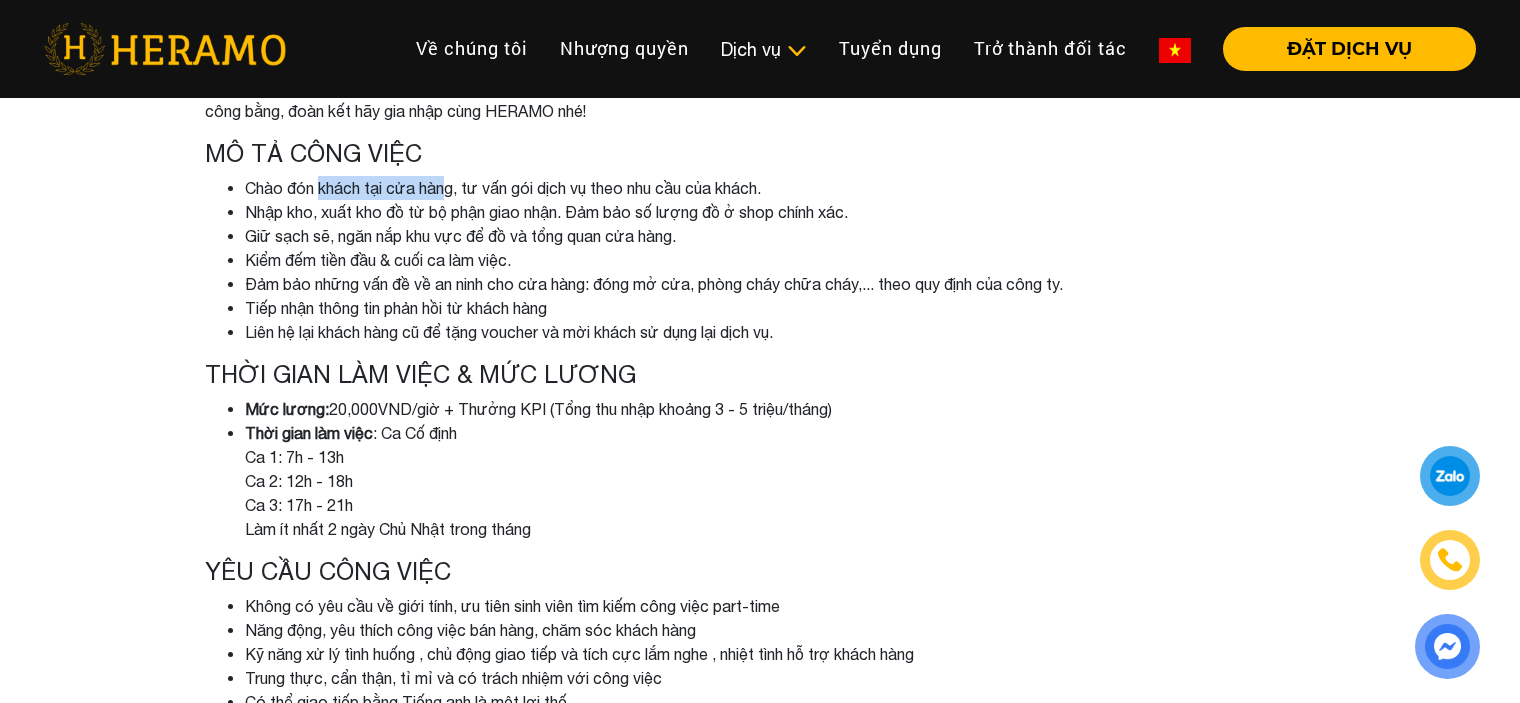 scroll, scrollTop: 200, scrollLeft: 0, axis: vertical 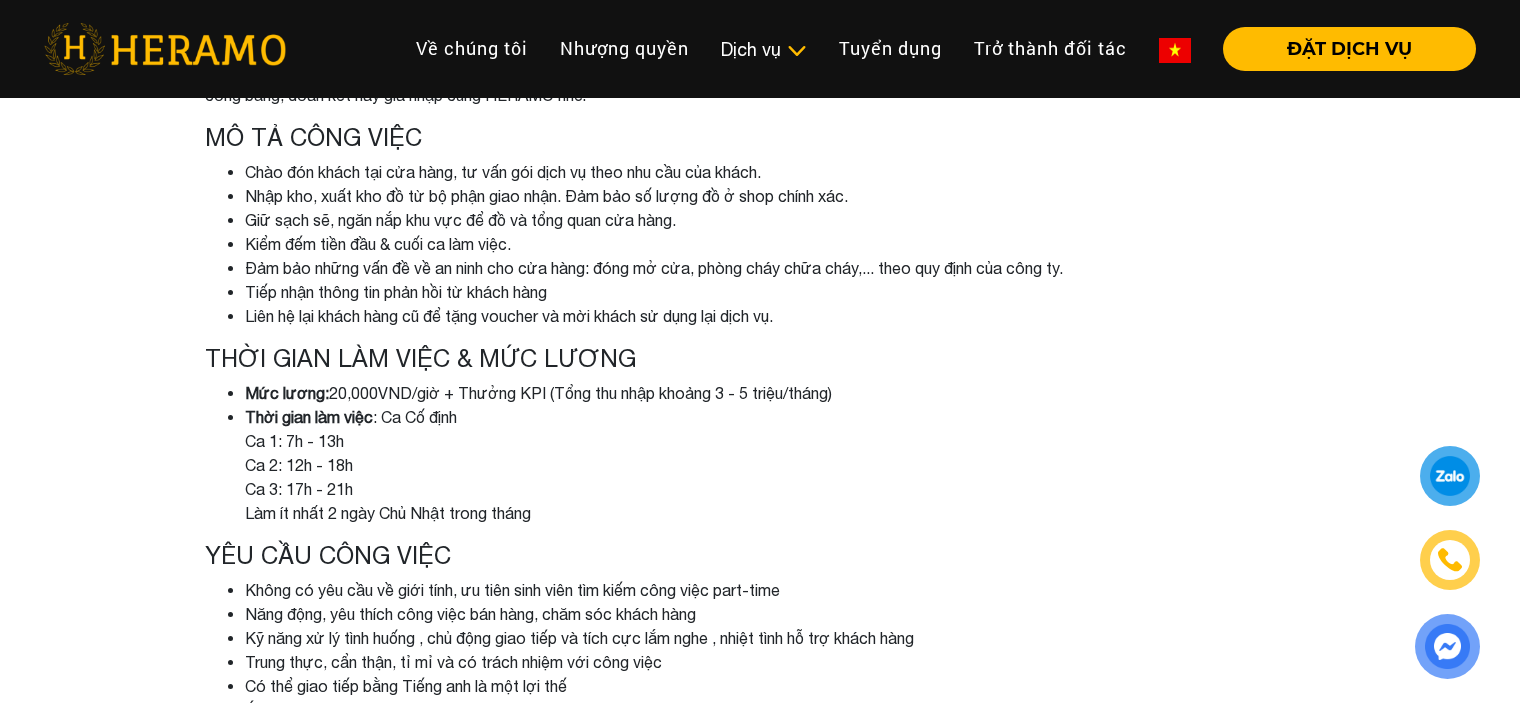 click on "THỜI GIAN LÀM VIỆC & MỨC LƯƠNG Mức lương:  20,000VND/giờ  + Thưởng KPI (Tổng thu nhập khoảng 3 - 5 triệu/tháng) Thời gian làm việc : Ca Cố định   Ca 1: 7h - 13h   Ca 2: 12h - 18h   Ca 3: 17h - 21h  Làm ít nhất 2 ngày Chủ Nhật trong tháng" at bounding box center (760, 434) 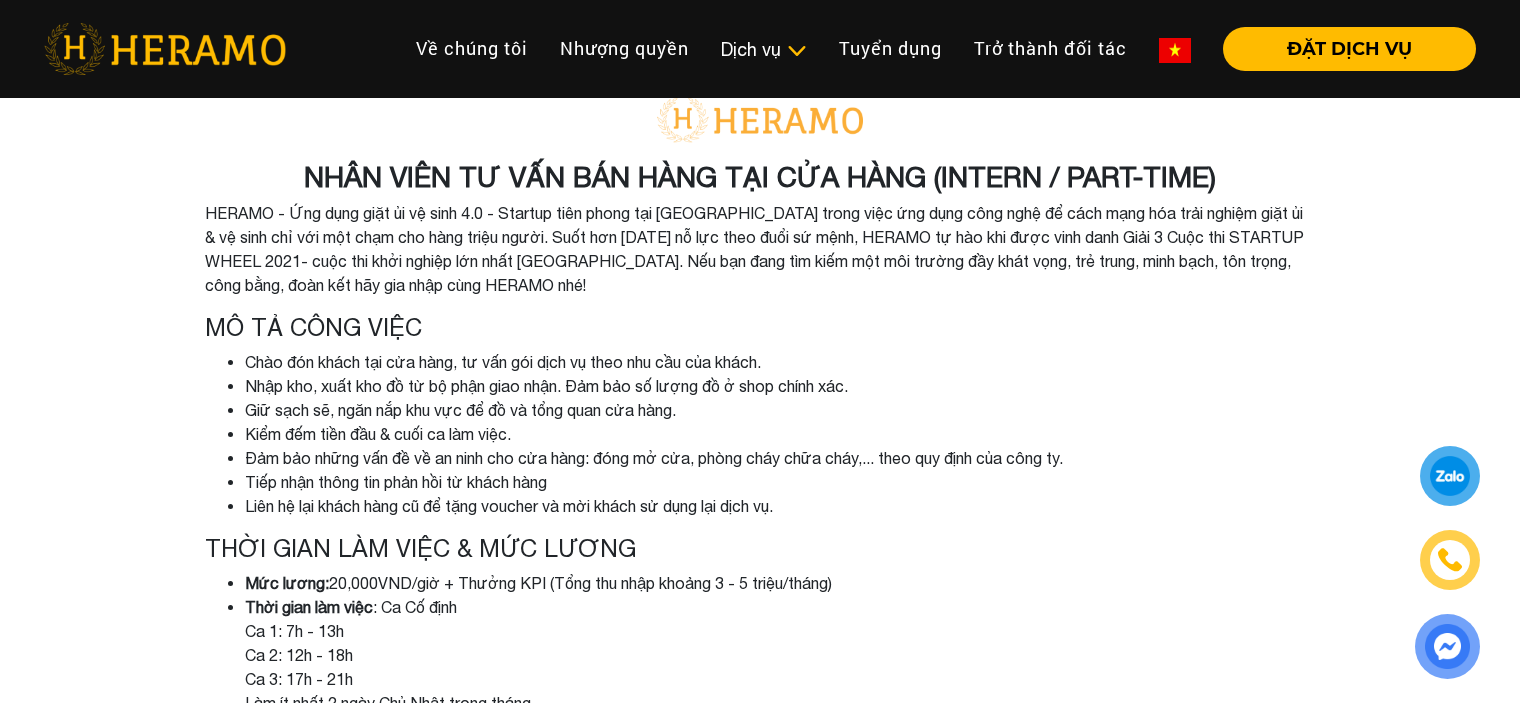 scroll, scrollTop: 0, scrollLeft: 0, axis: both 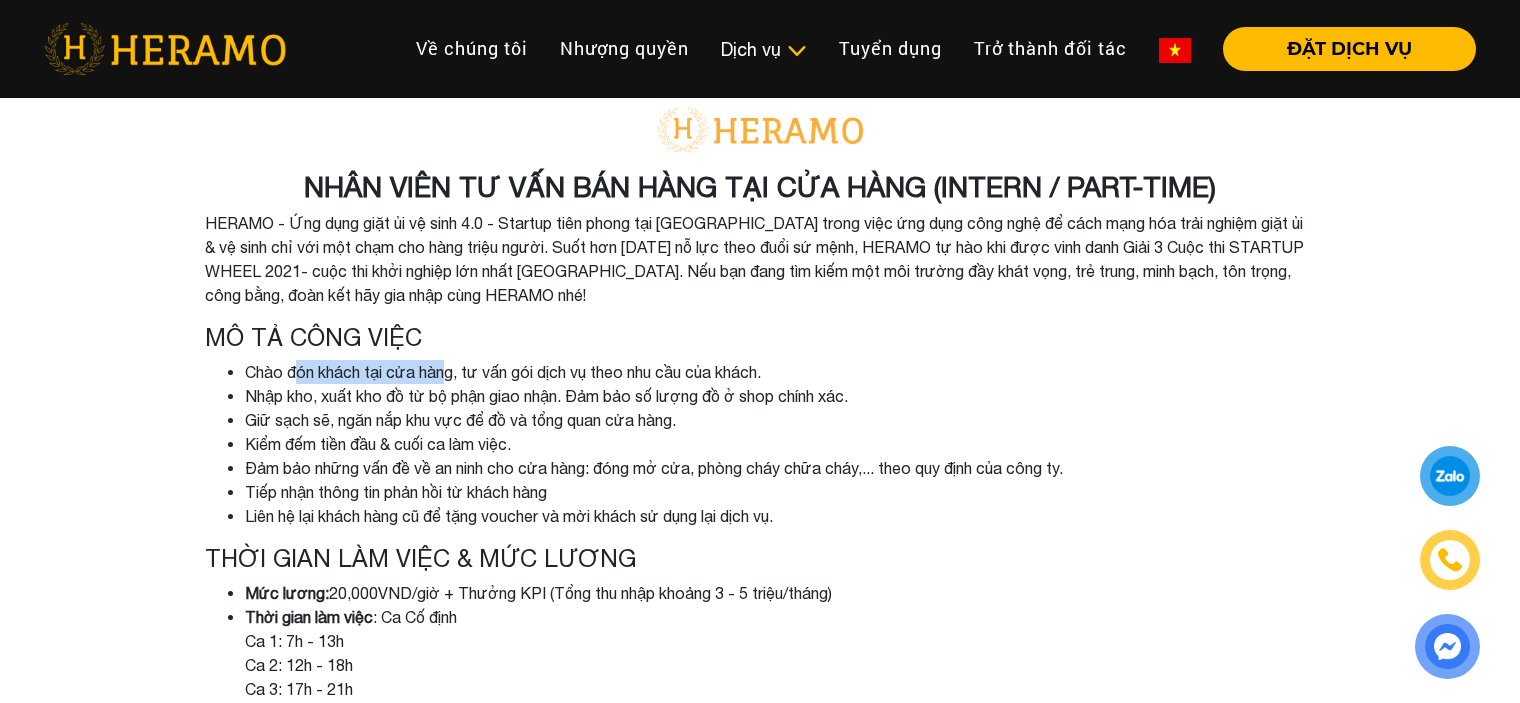 drag, startPoint x: 296, startPoint y: 376, endPoint x: 447, endPoint y: 369, distance: 151.16217 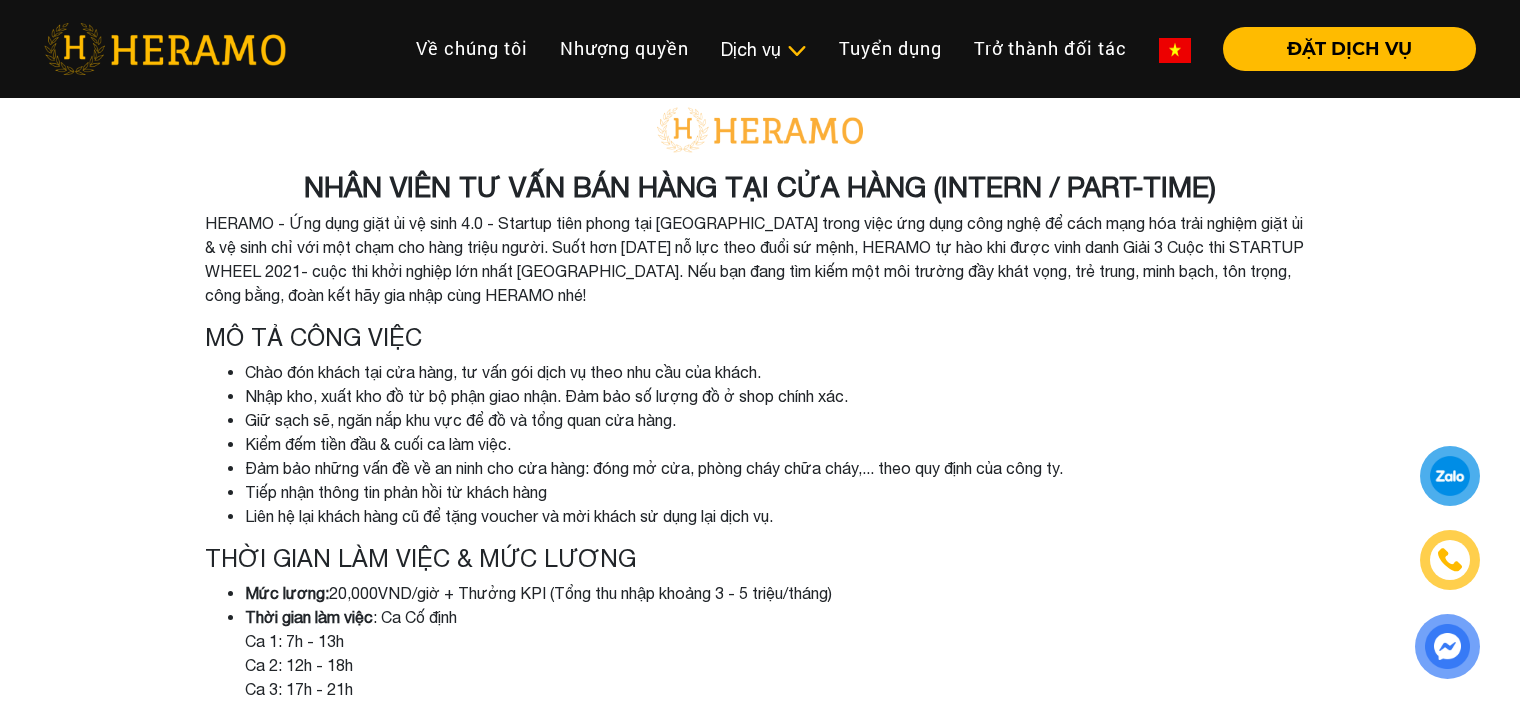 click on "Mô tả công việc" at bounding box center [760, 337] 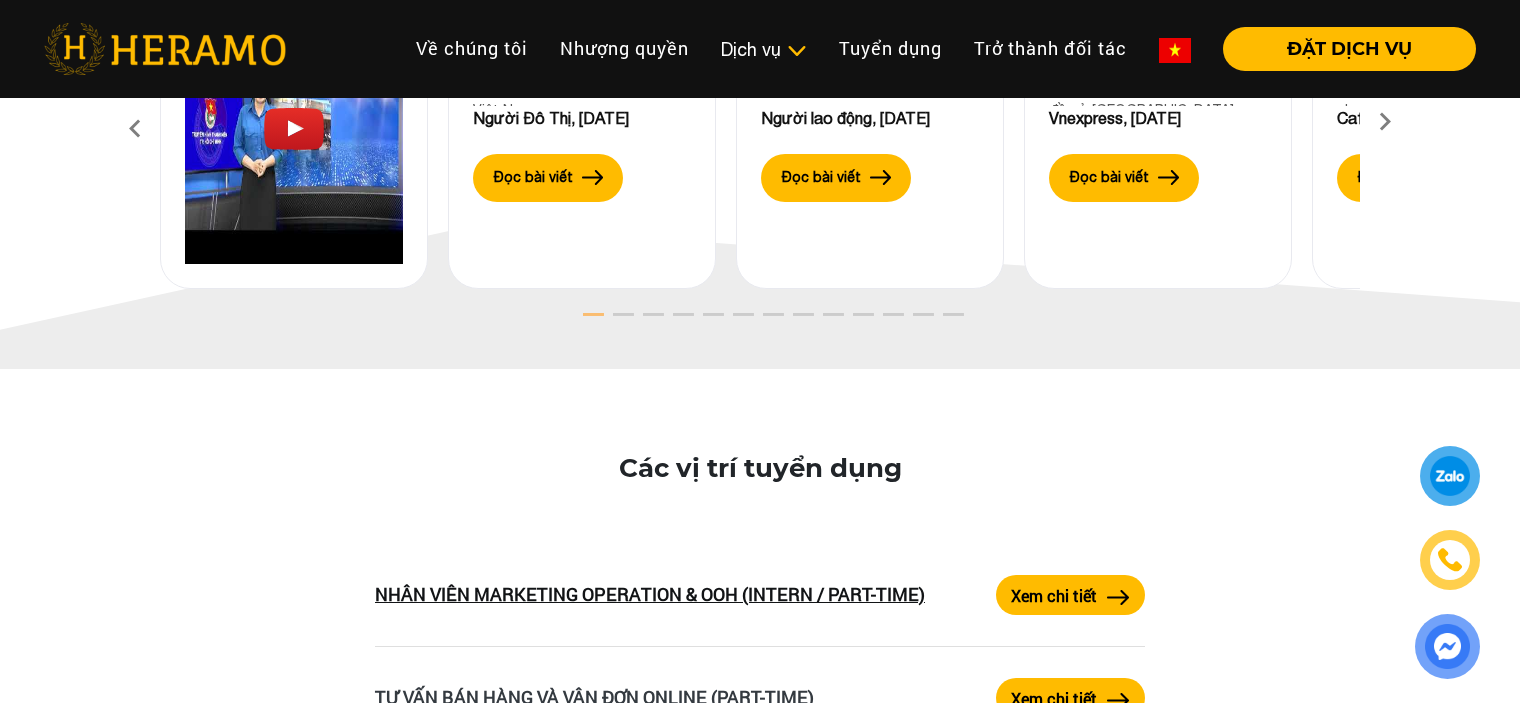 click on "NHÂN VIÊN MARKETING OPERATION & OOH (INTERN / PART-TIME)" at bounding box center (650, 594) 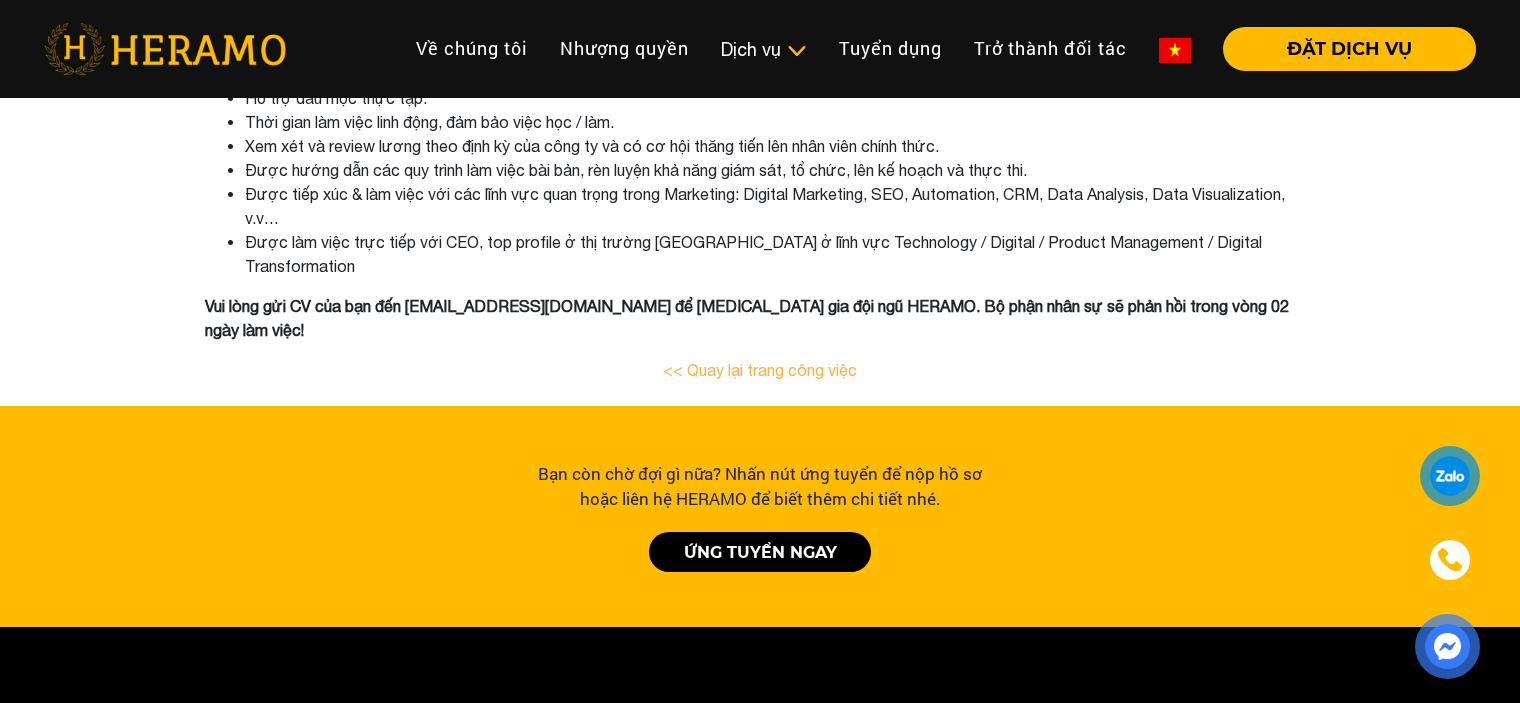 scroll, scrollTop: 1182, scrollLeft: 0, axis: vertical 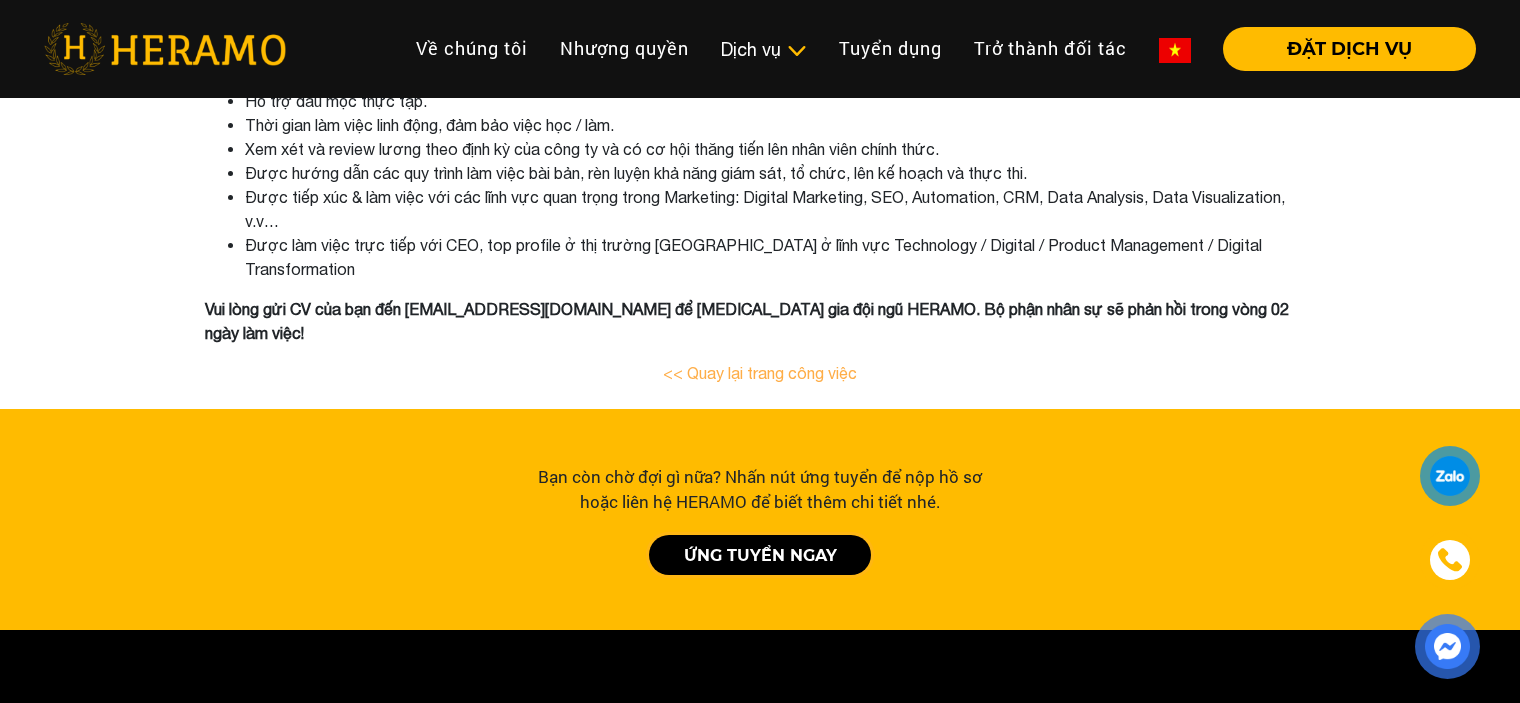 click on "ỨNG TUYỂN NGAY" at bounding box center [760, 555] 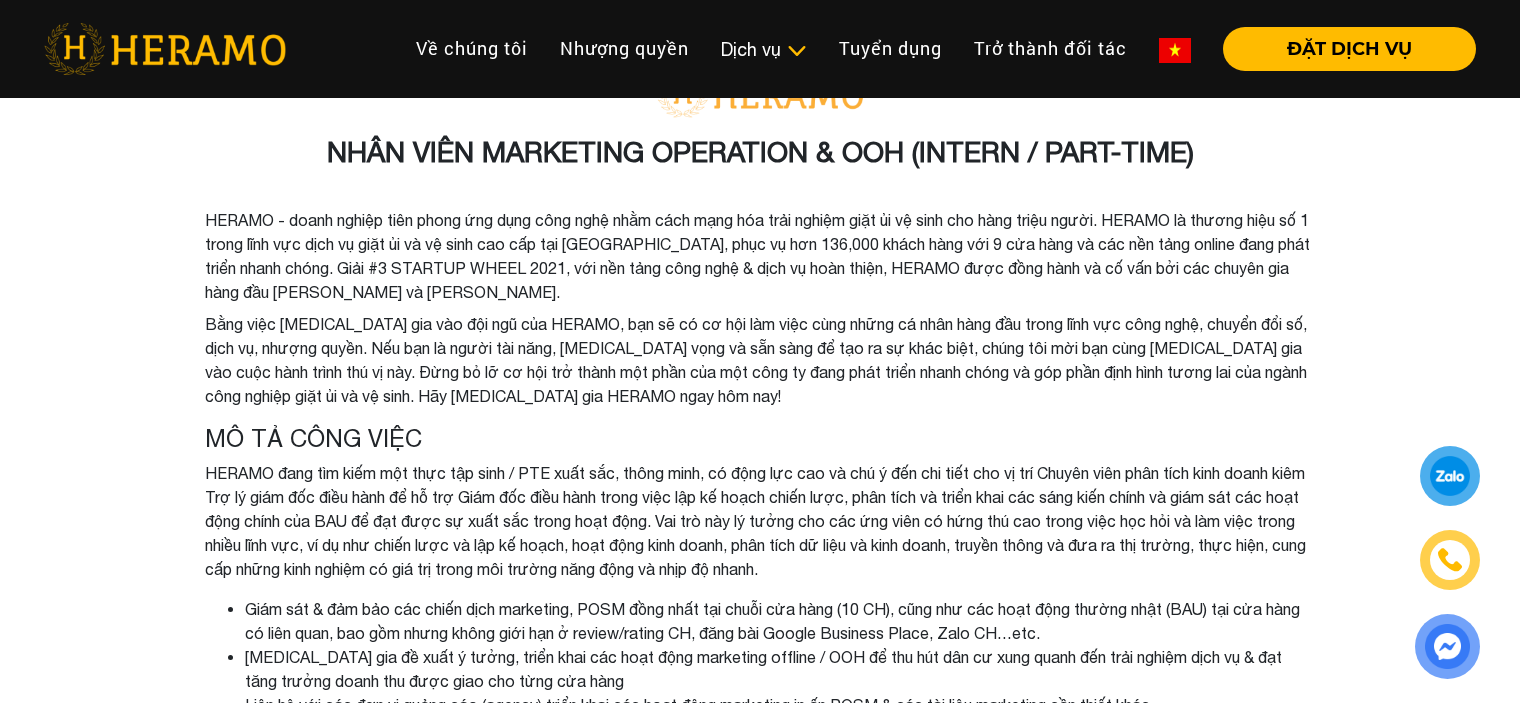 scroll, scrollTop: 0, scrollLeft: 0, axis: both 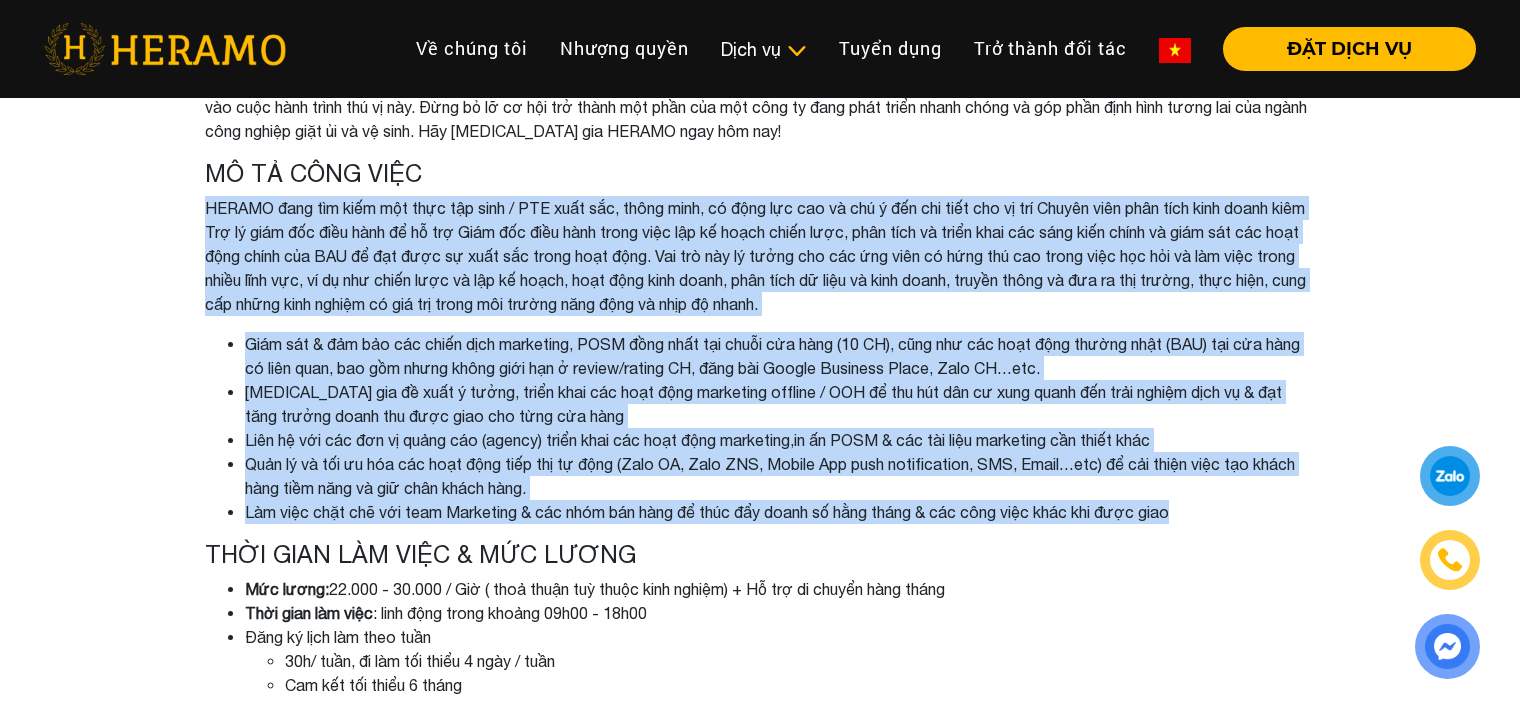 drag, startPoint x: 195, startPoint y: 199, endPoint x: 1192, endPoint y: 518, distance: 1046.7903 